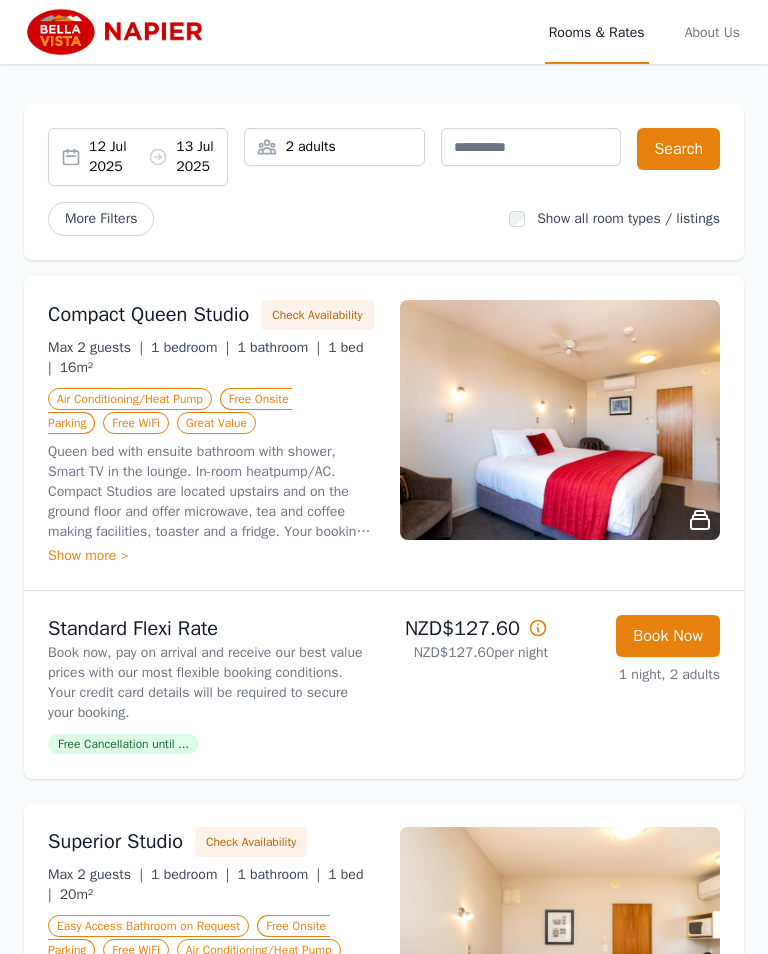 scroll, scrollTop: 0, scrollLeft: 0, axis: both 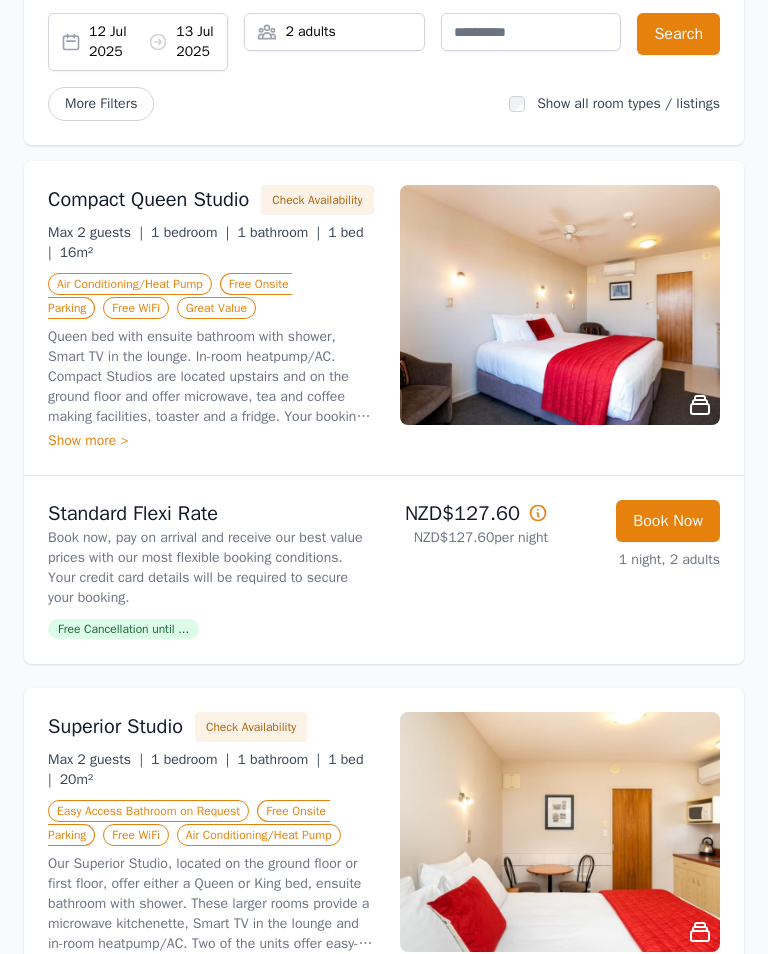 click on "Book Now" at bounding box center (668, 521) 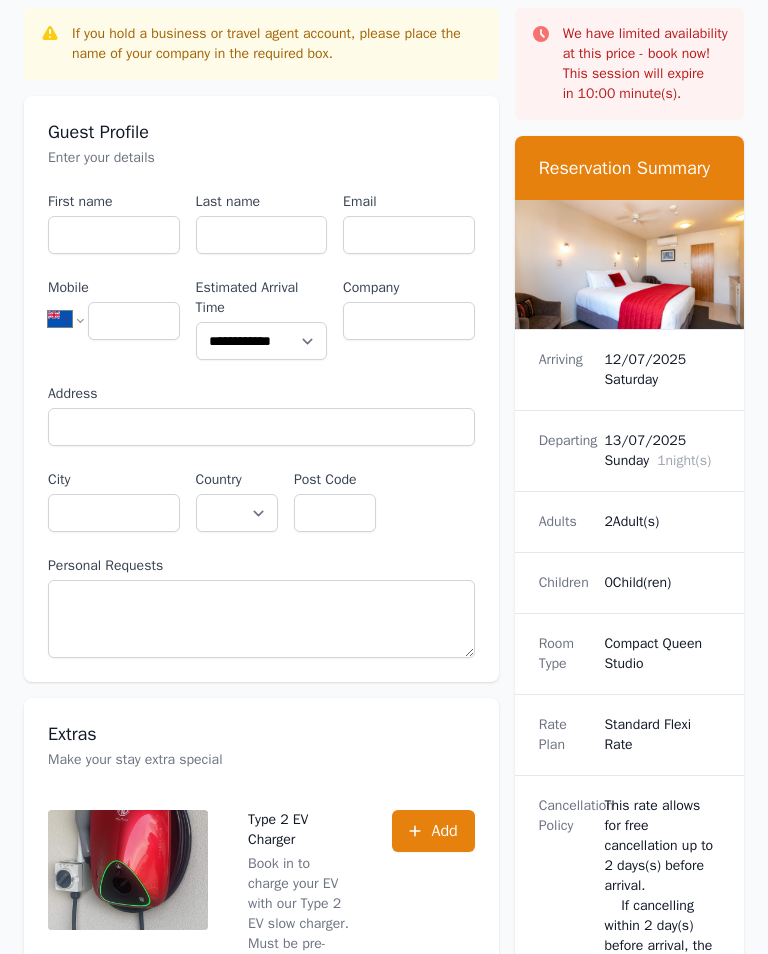 scroll, scrollTop: 0, scrollLeft: 0, axis: both 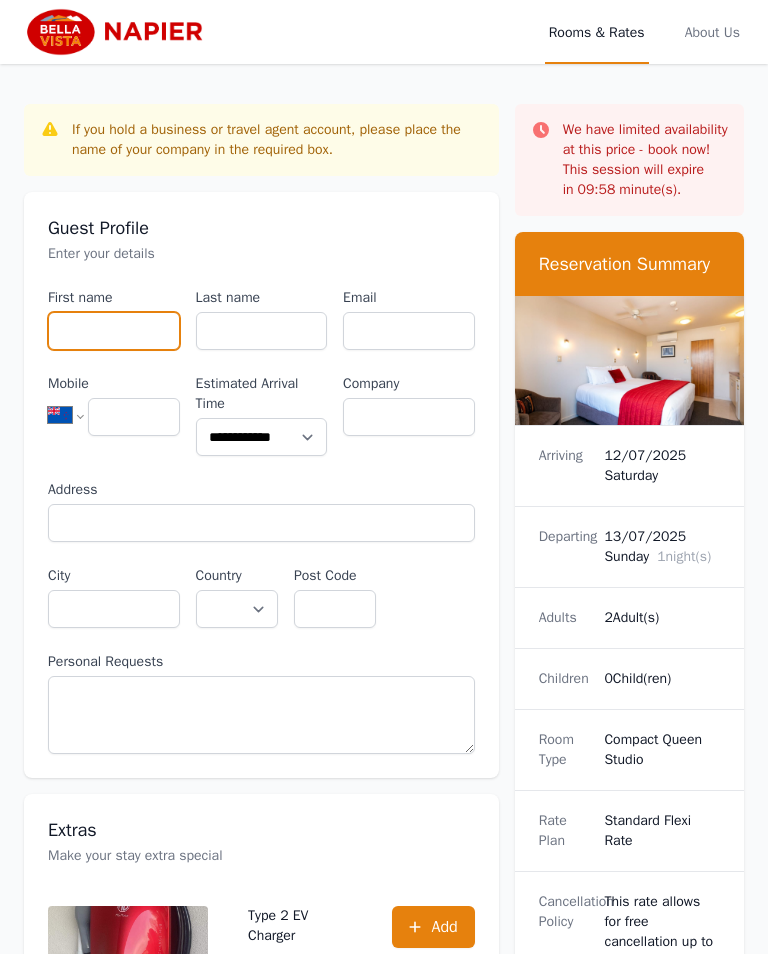 click on "First name" at bounding box center [114, 331] 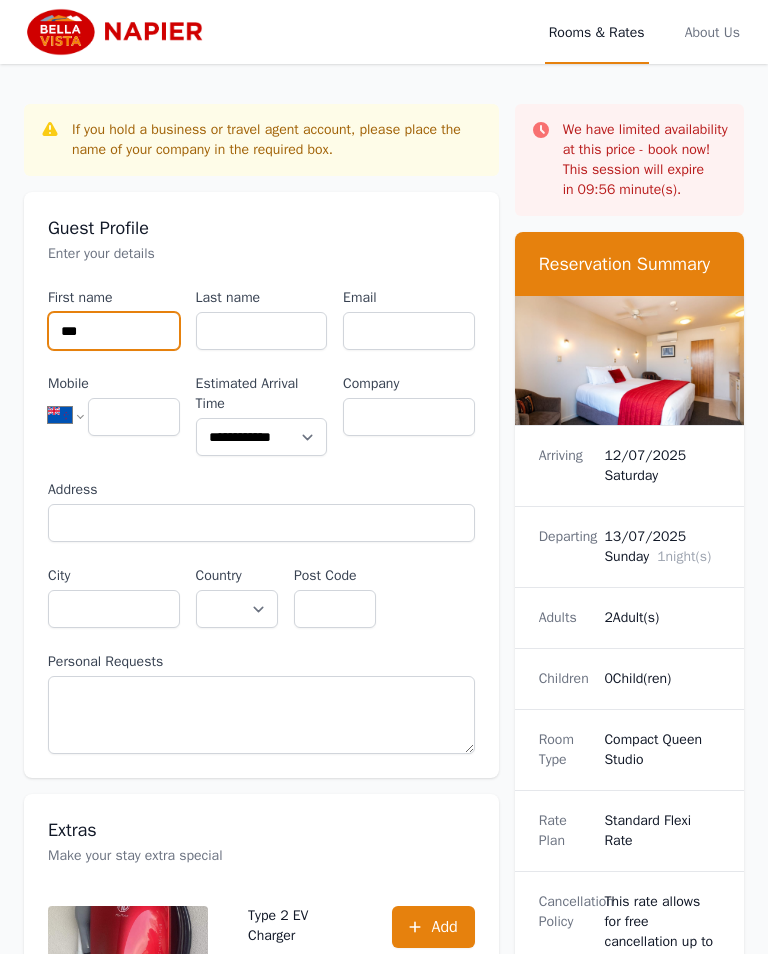 type on "***" 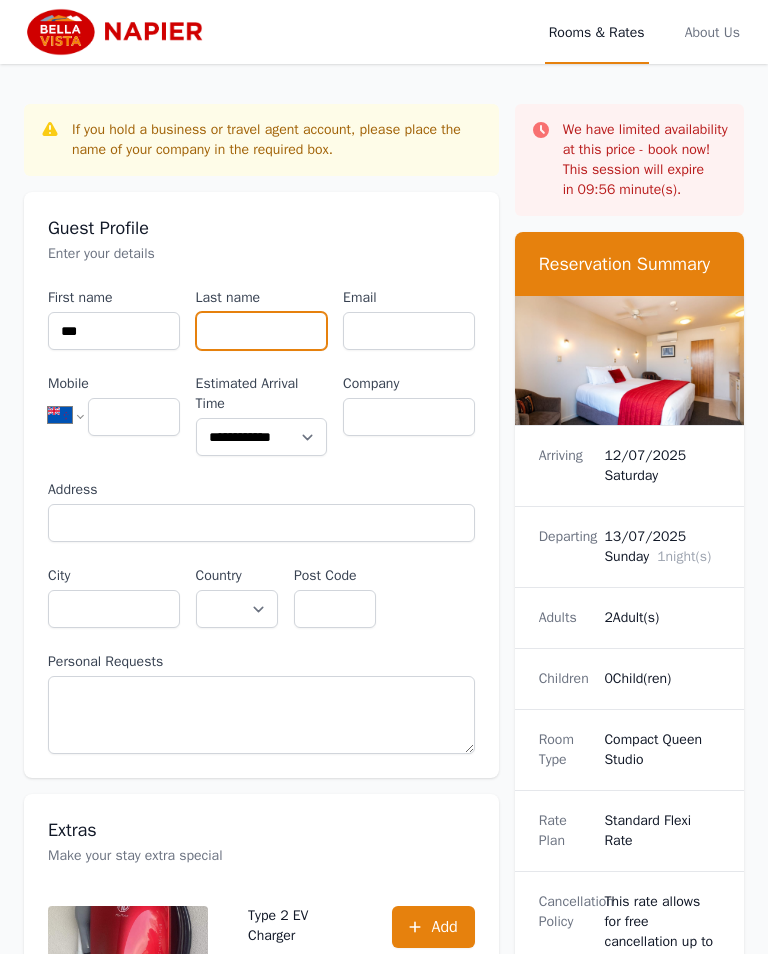 click on "Last name" at bounding box center [262, 331] 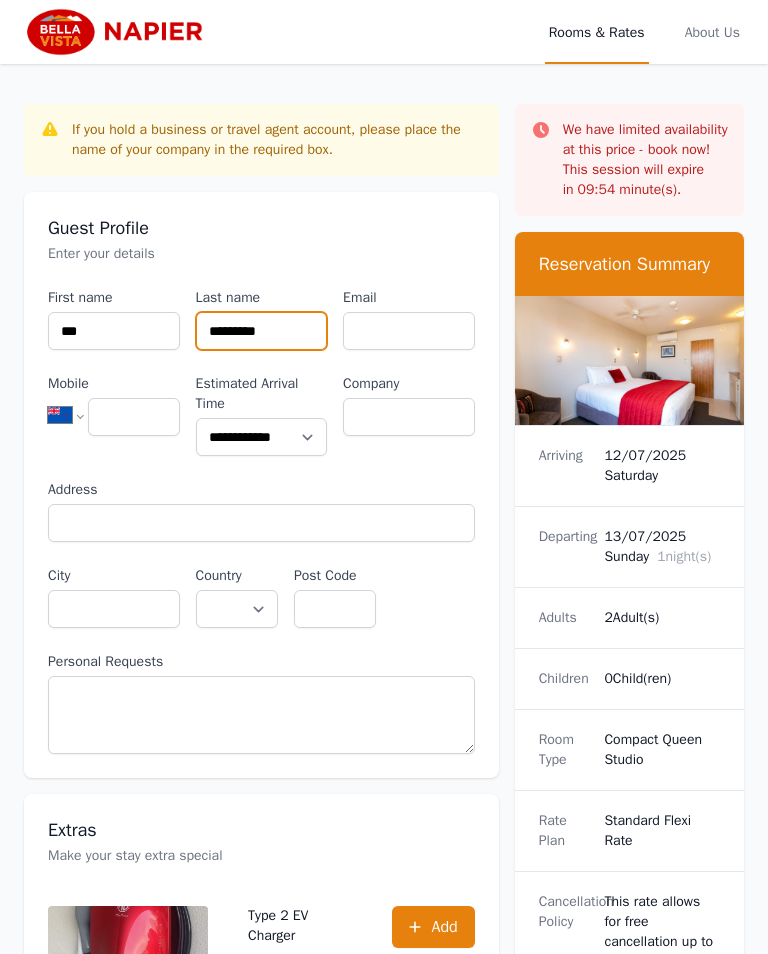 type on "*********" 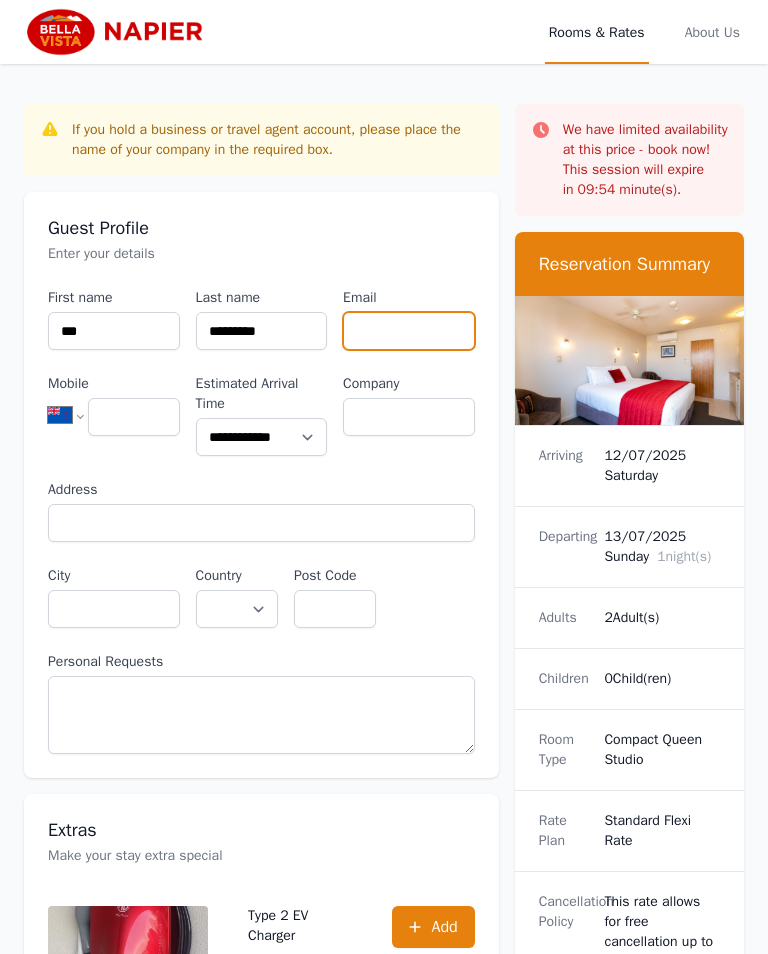 click on "Email" at bounding box center (409, 331) 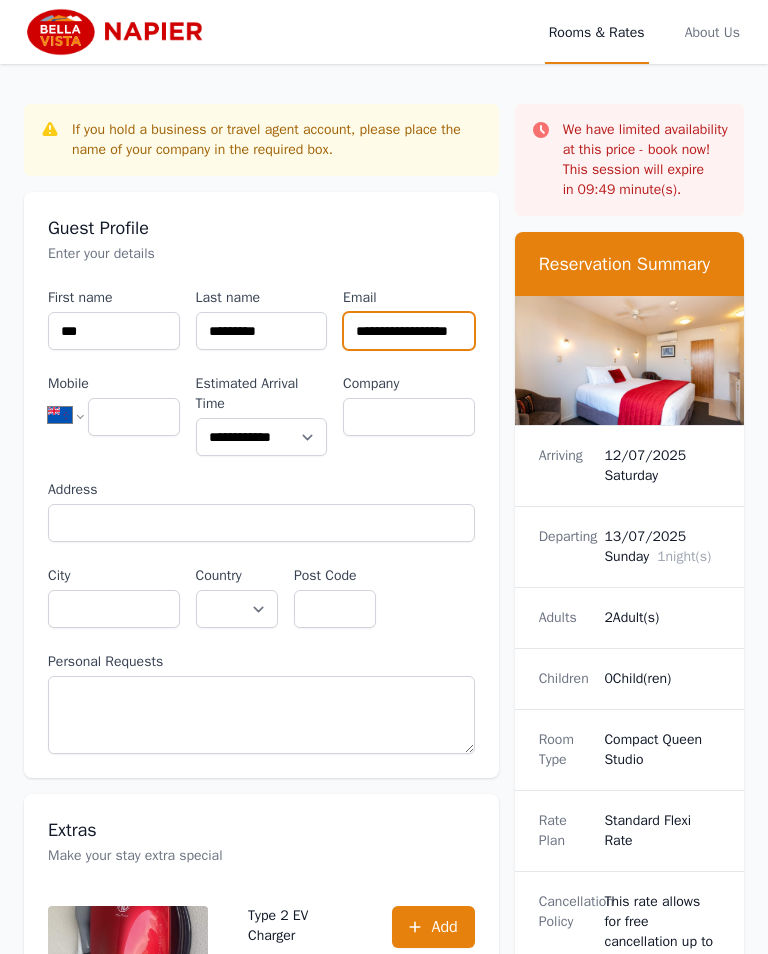 type on "**********" 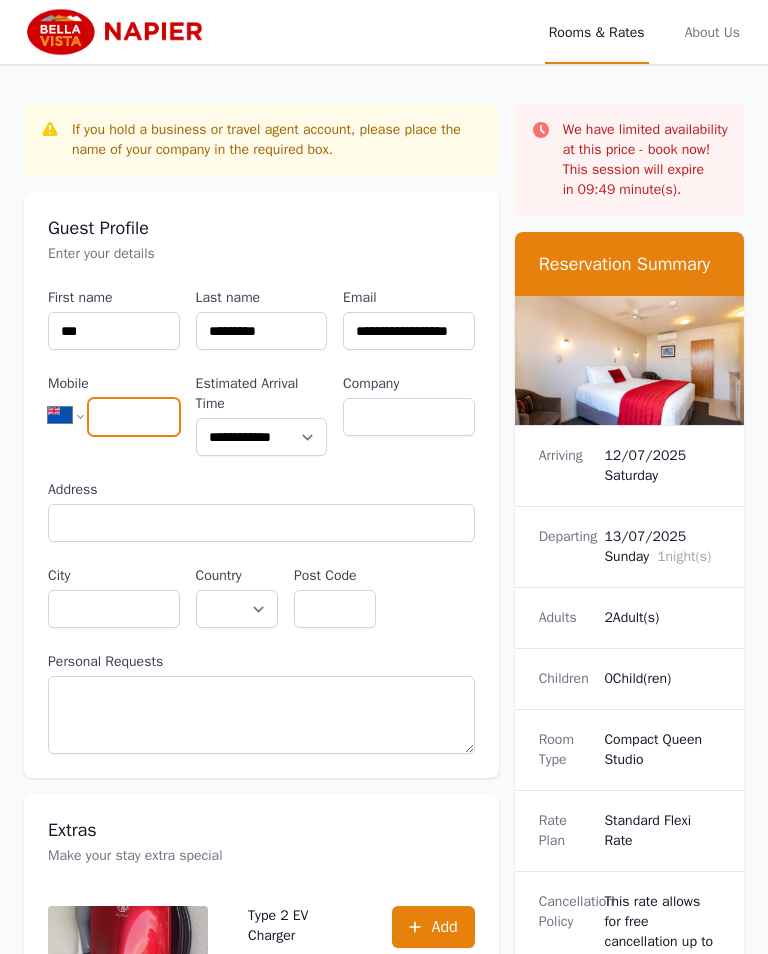 click on "Mobile" at bounding box center (134, 417) 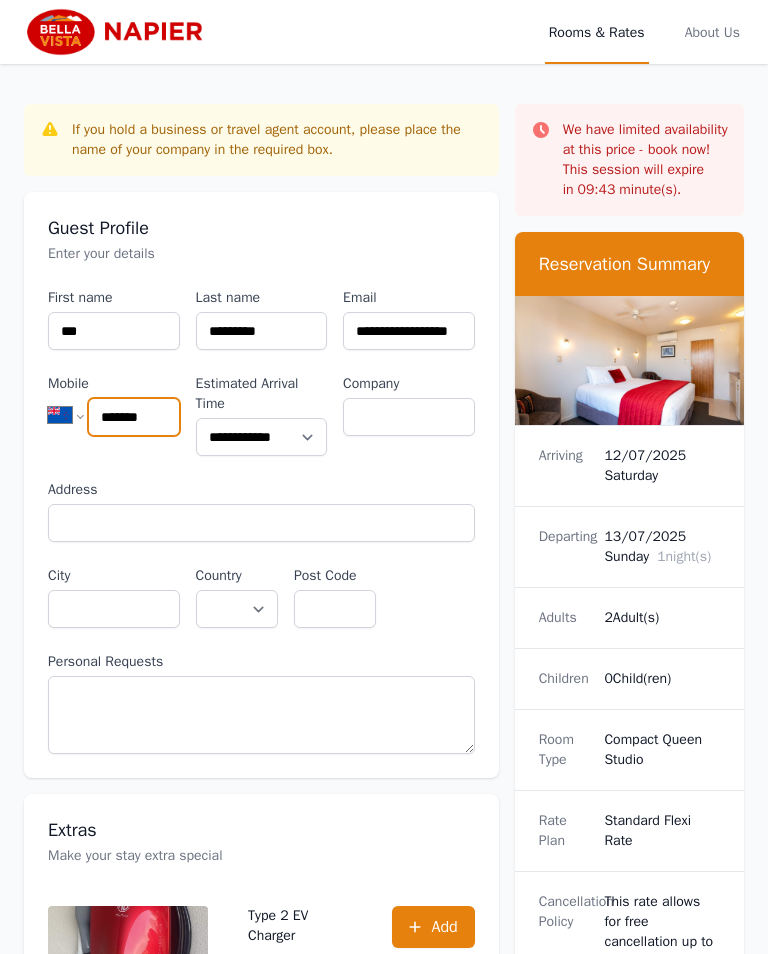 type on "********" 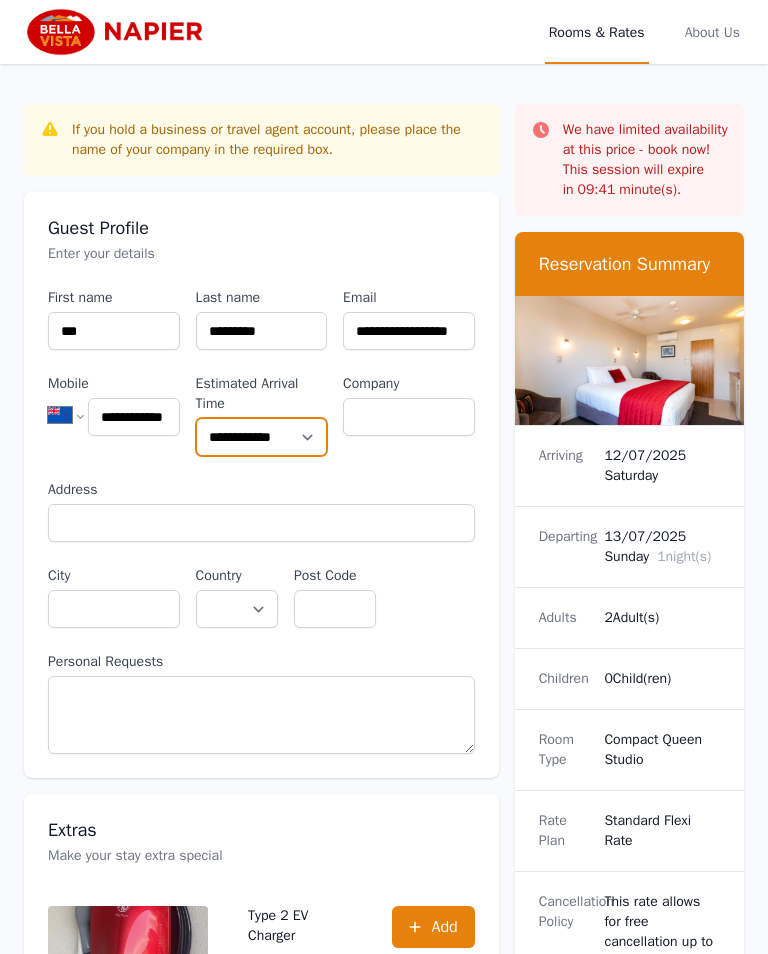 click on "**********" at bounding box center (262, 437) 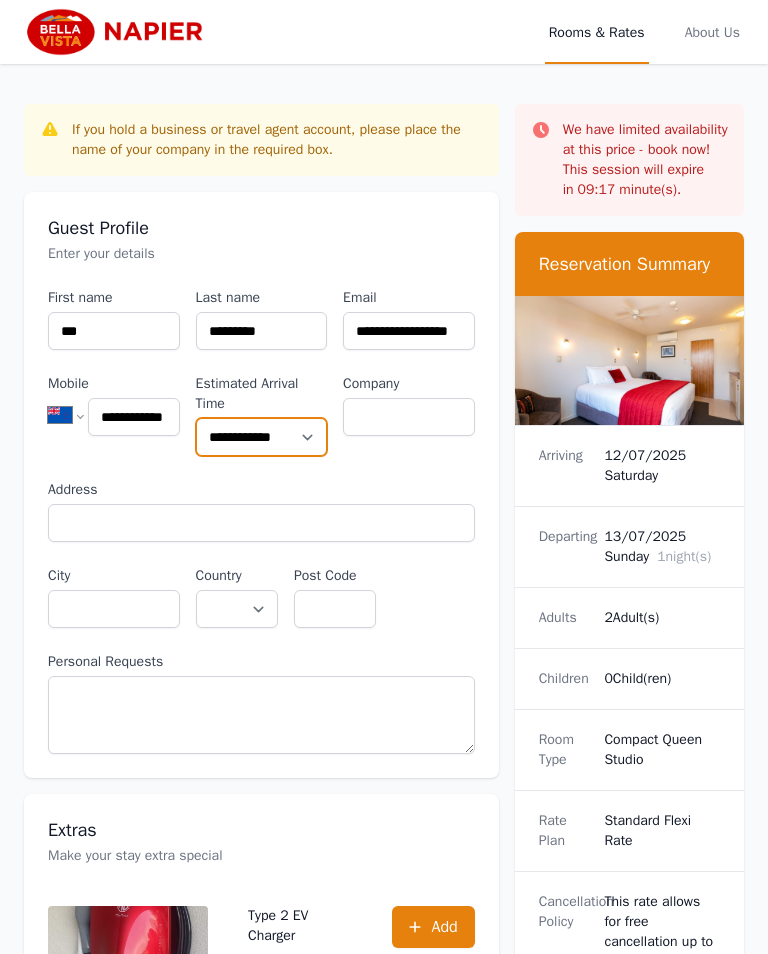 select on "**********" 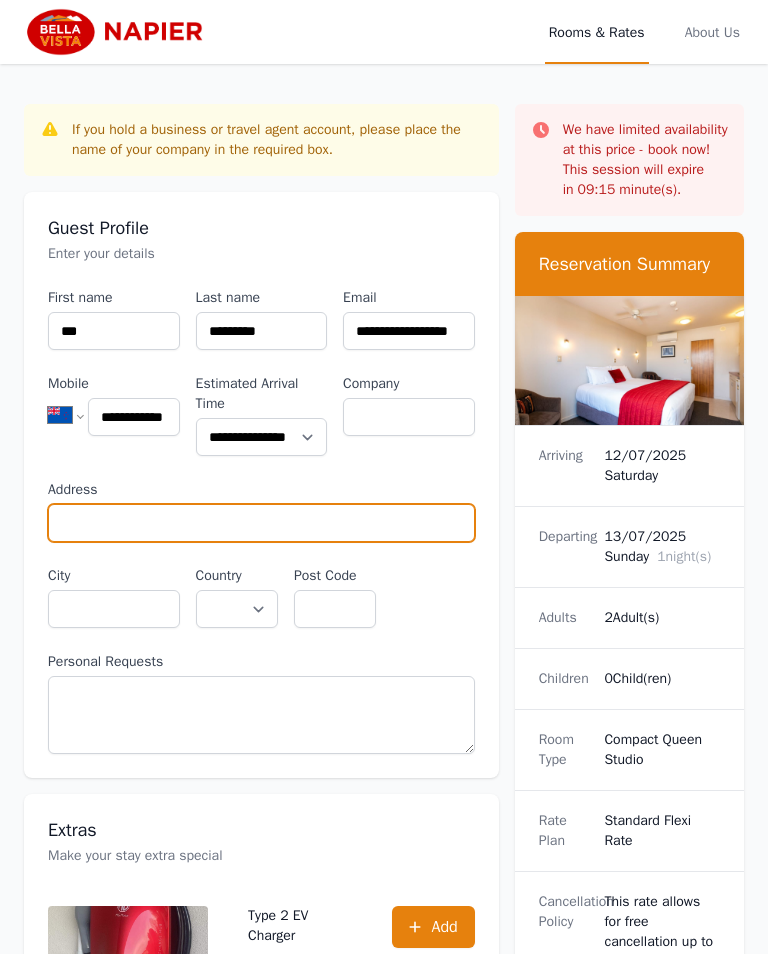 click on "Address" at bounding box center [261, 523] 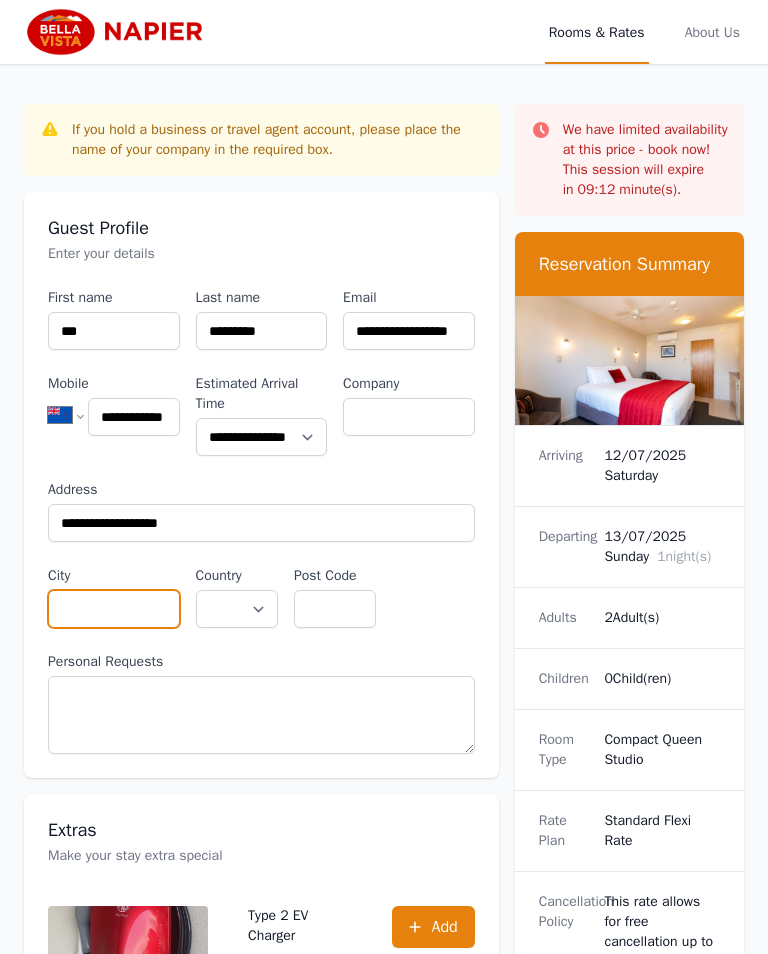 click on "City" at bounding box center [114, 609] 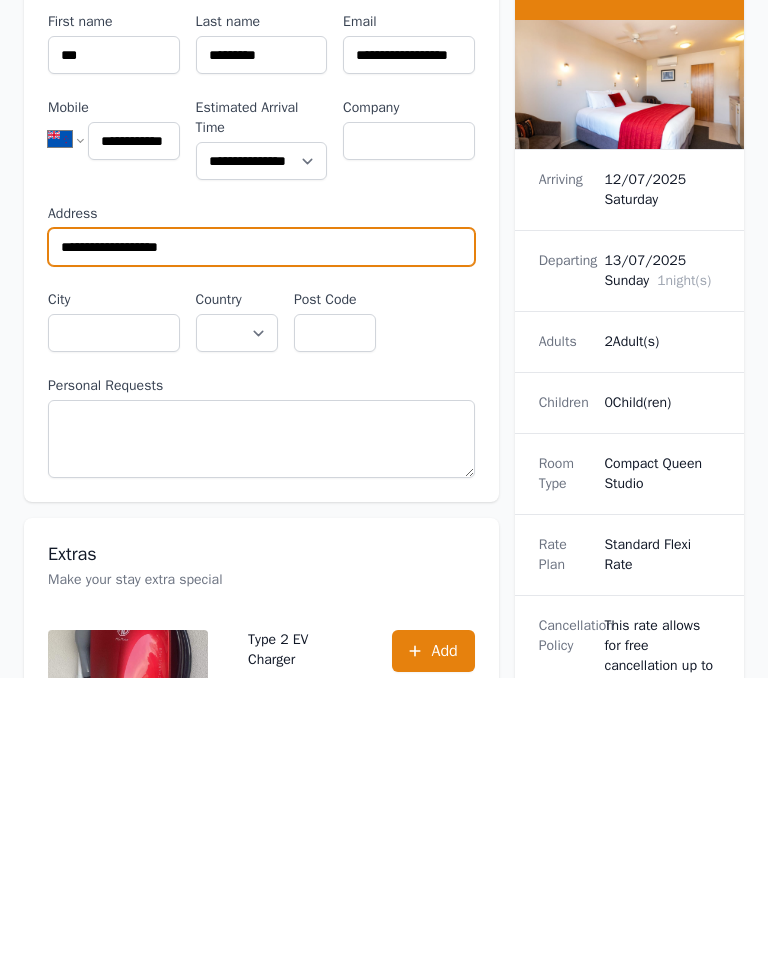 click on "**********" at bounding box center [261, 523] 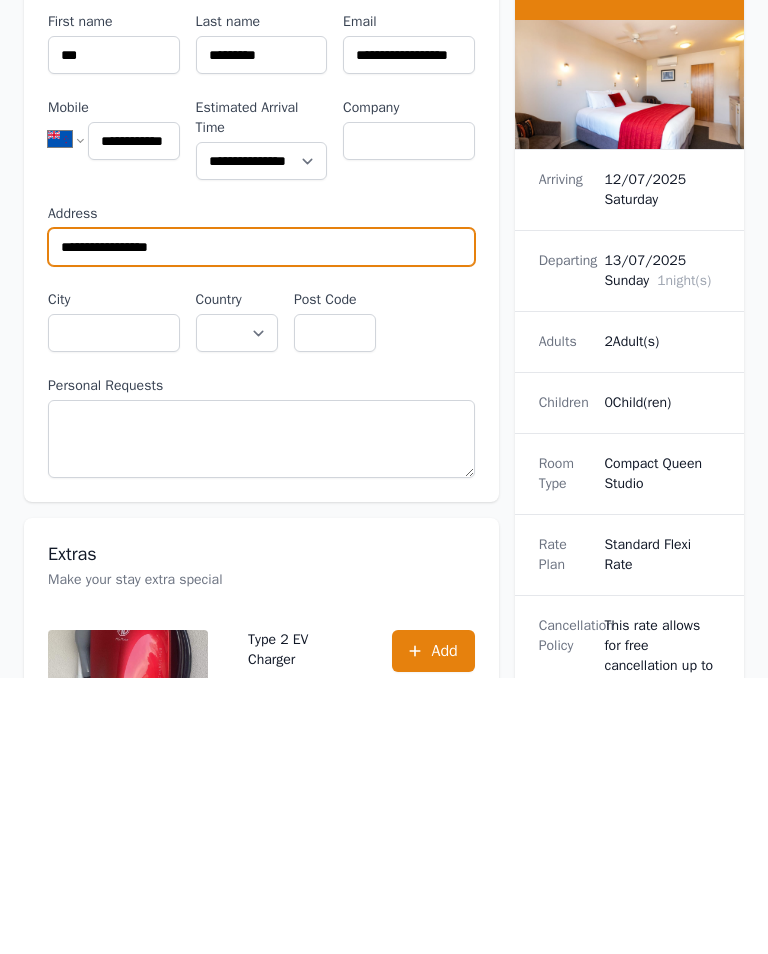 click on "**********" at bounding box center (261, 523) 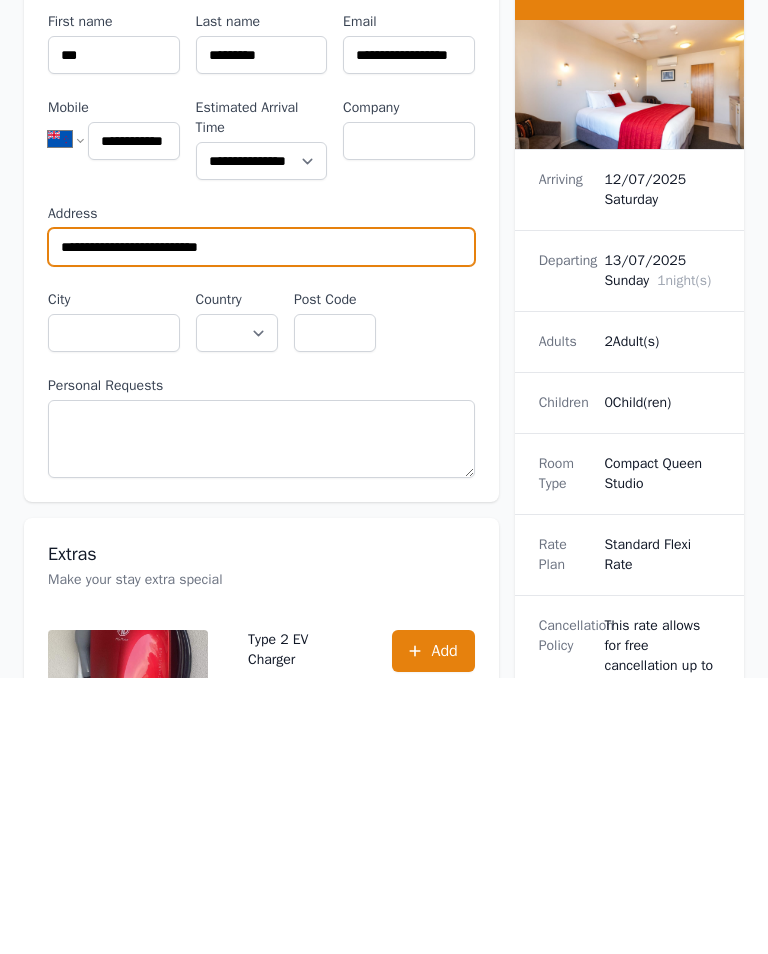 type on "**********" 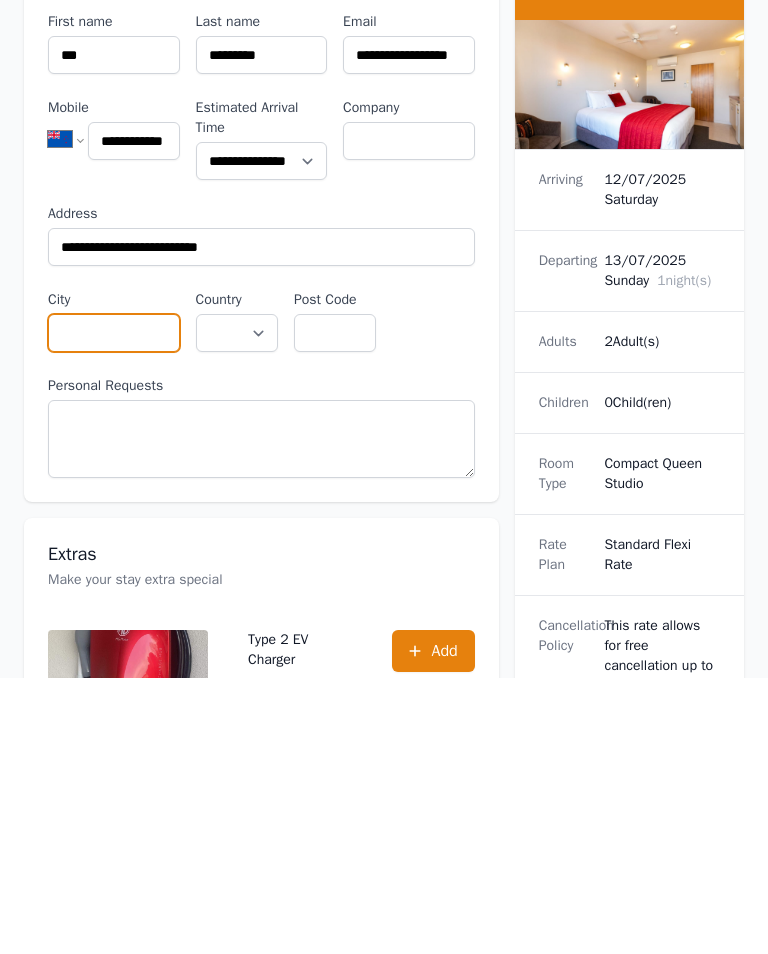 click on "City" at bounding box center [114, 609] 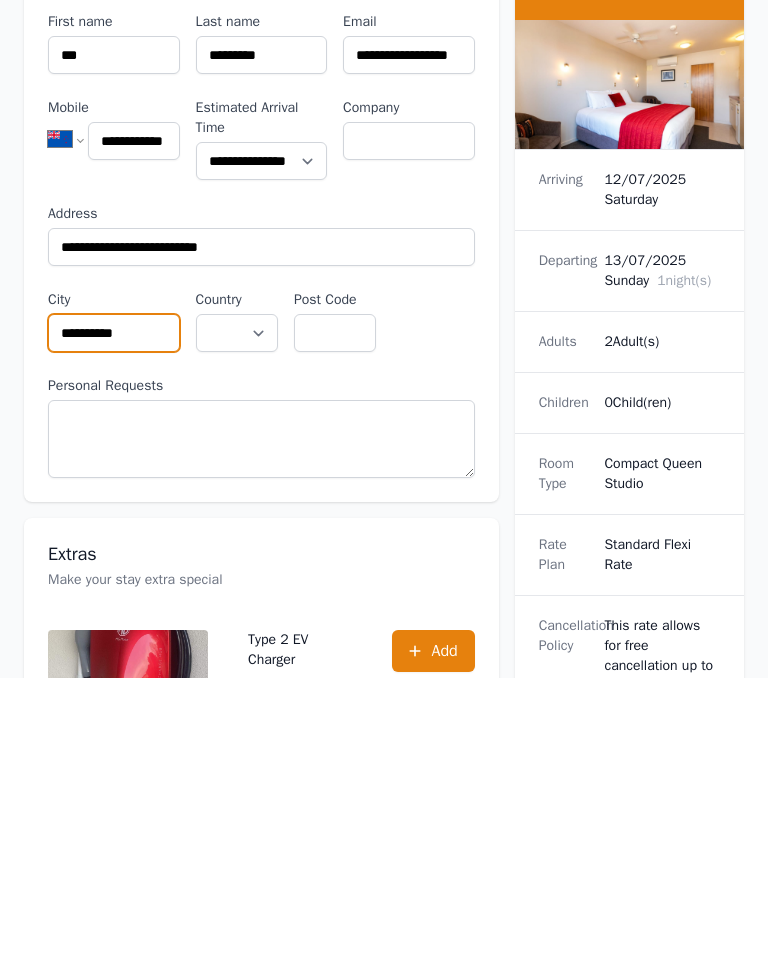 type on "**********" 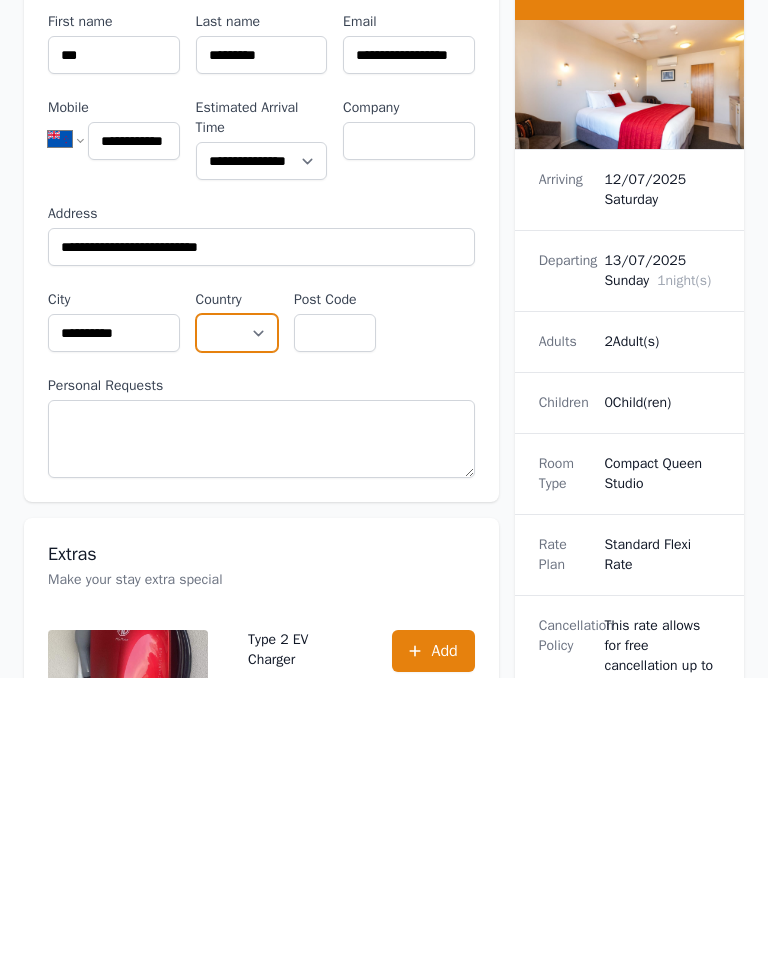 click on "**********" at bounding box center [237, 609] 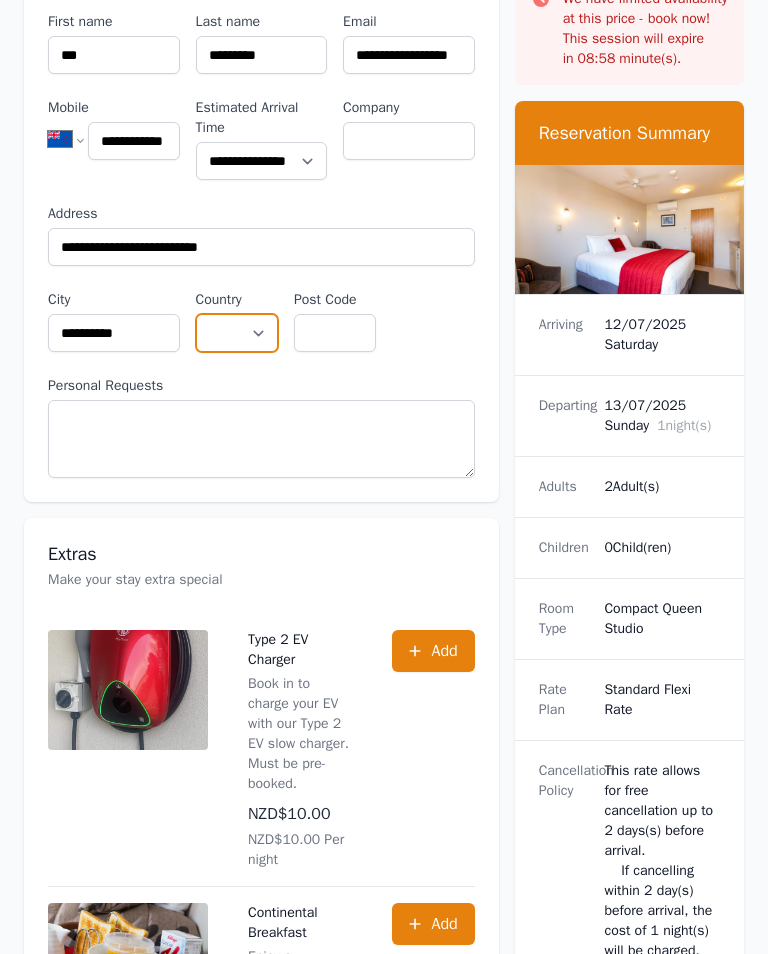 select on "**********" 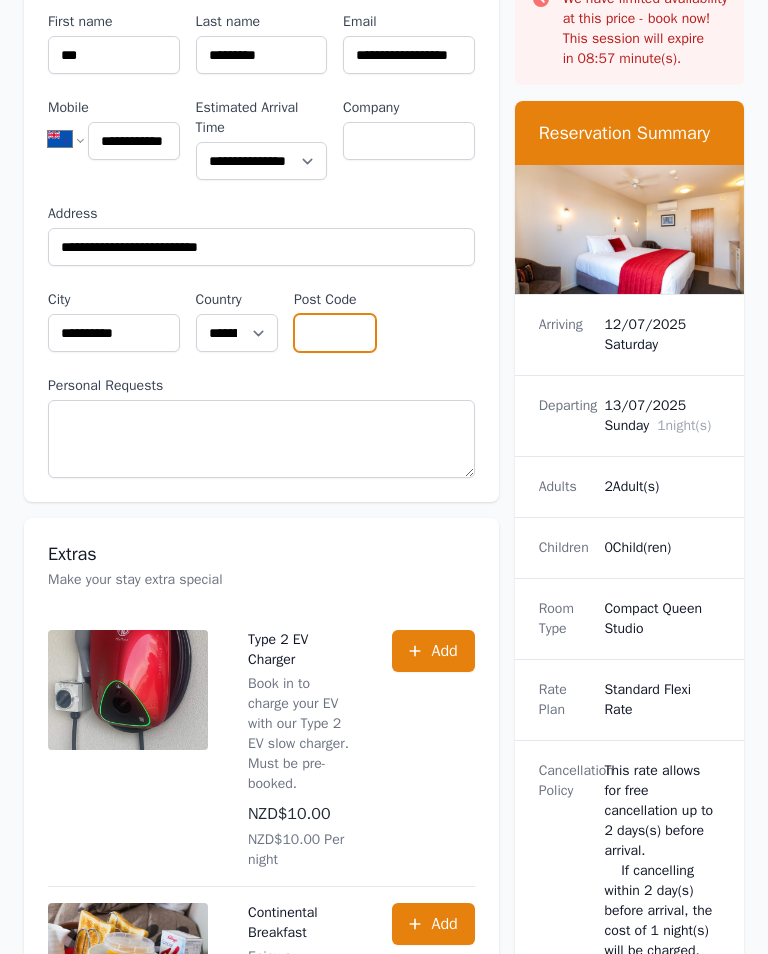 click on "Post Code" at bounding box center [335, 333] 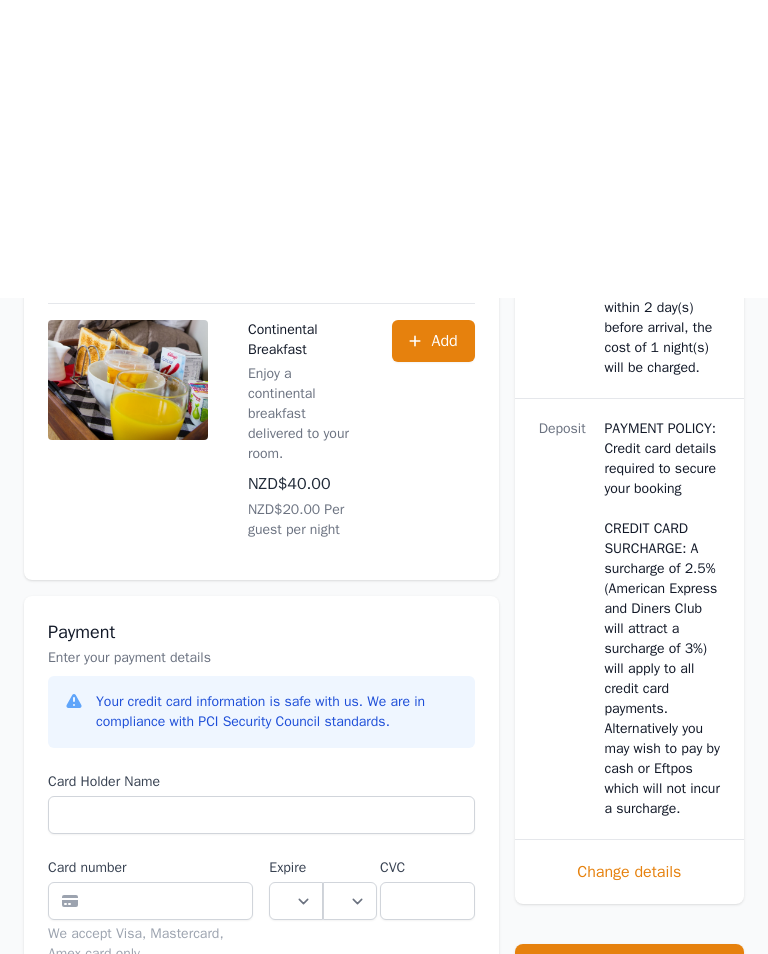 scroll, scrollTop: 1159, scrollLeft: 0, axis: vertical 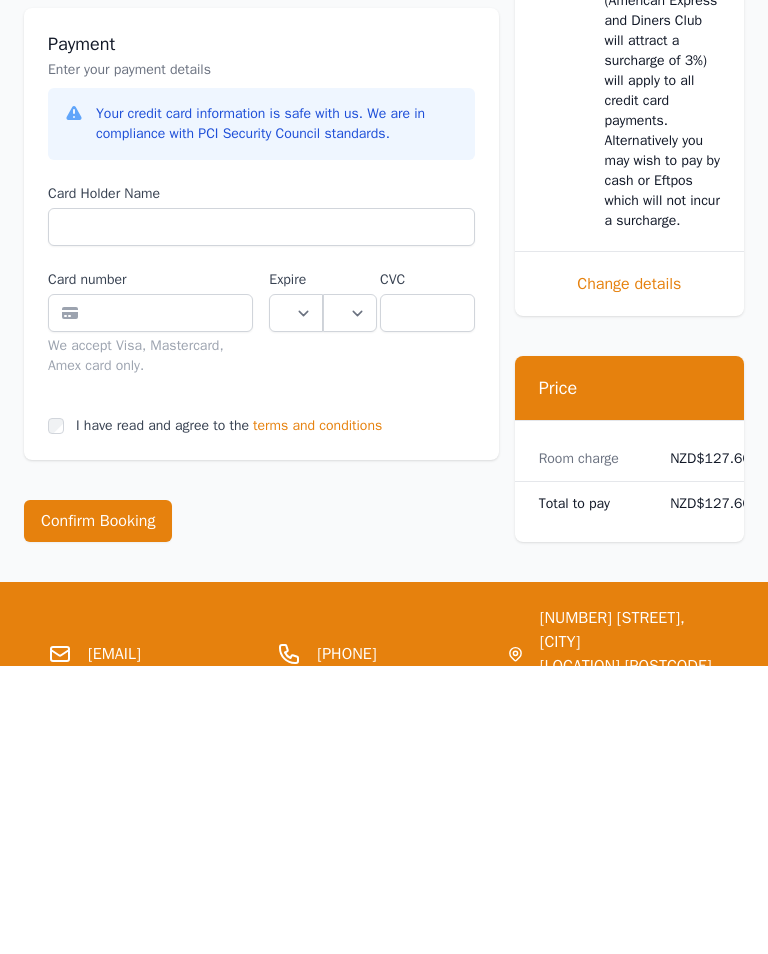 type on "****" 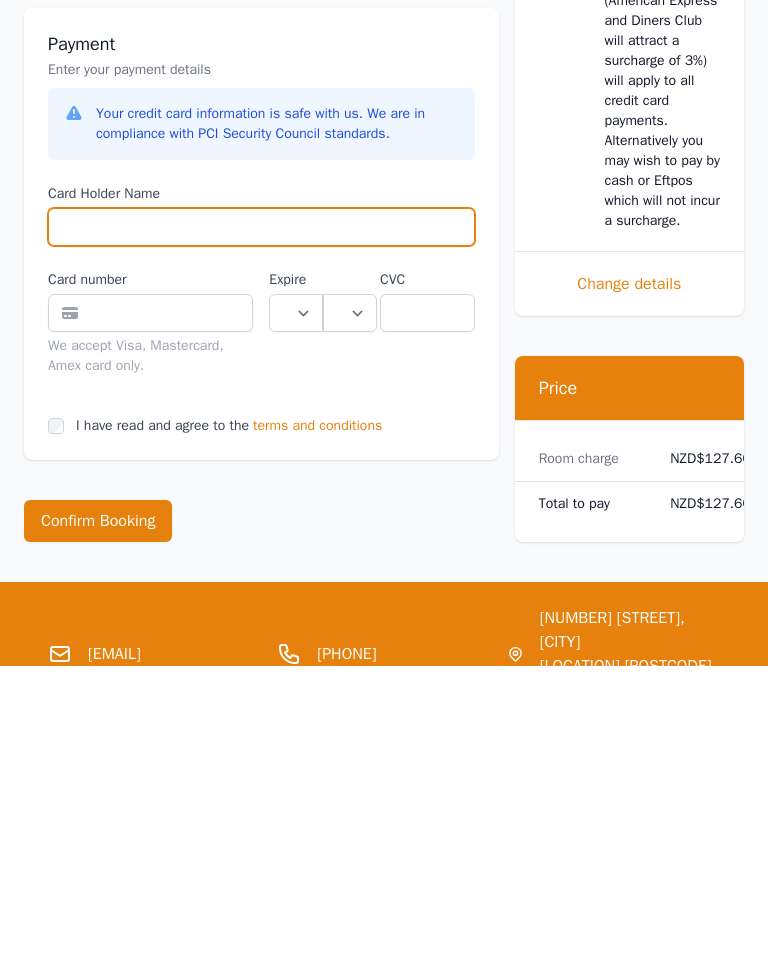 click on "Card Holder Name" at bounding box center (261, 515) 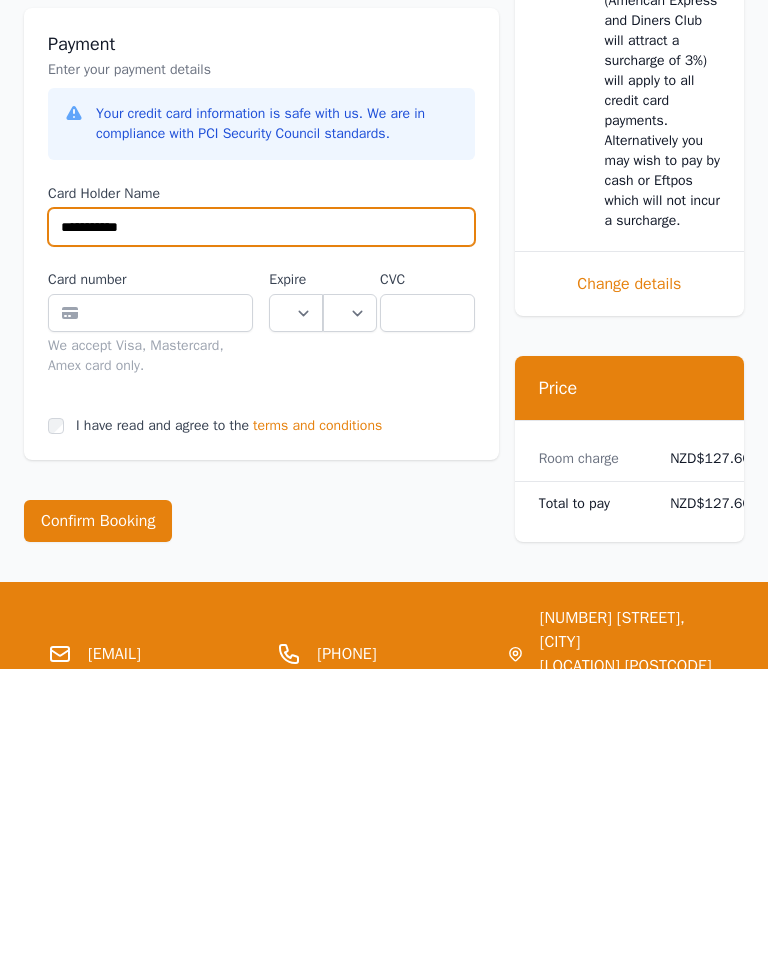 type on "**********" 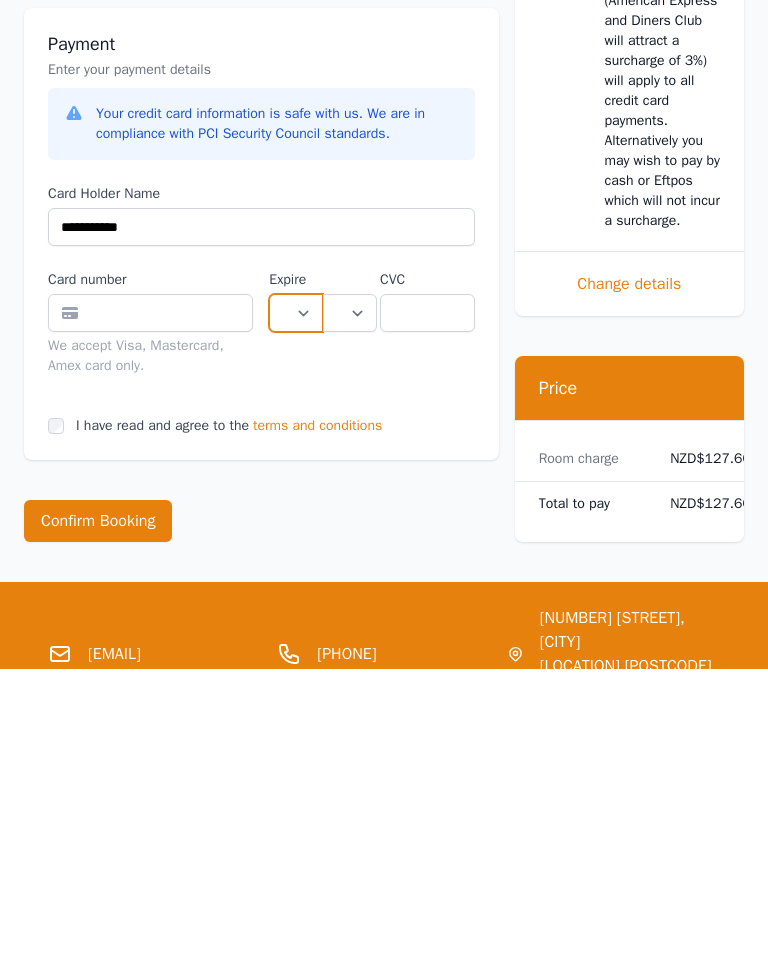 click on "** ** ** ** ** ** ** ** ** ** ** **" at bounding box center (296, 598) 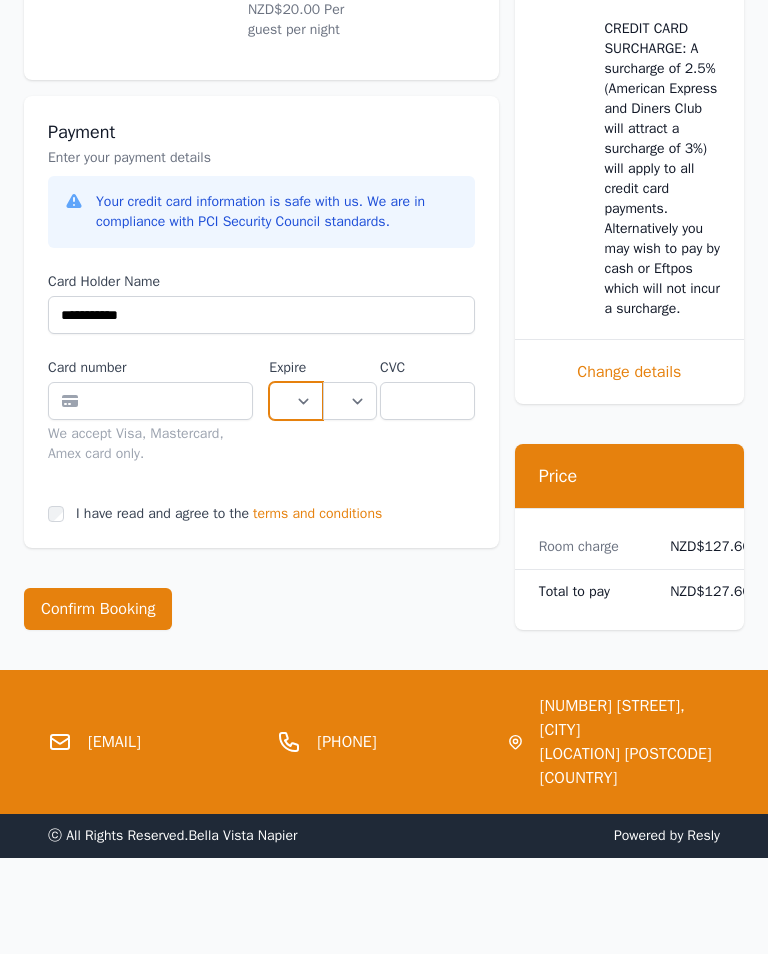 select on "**" 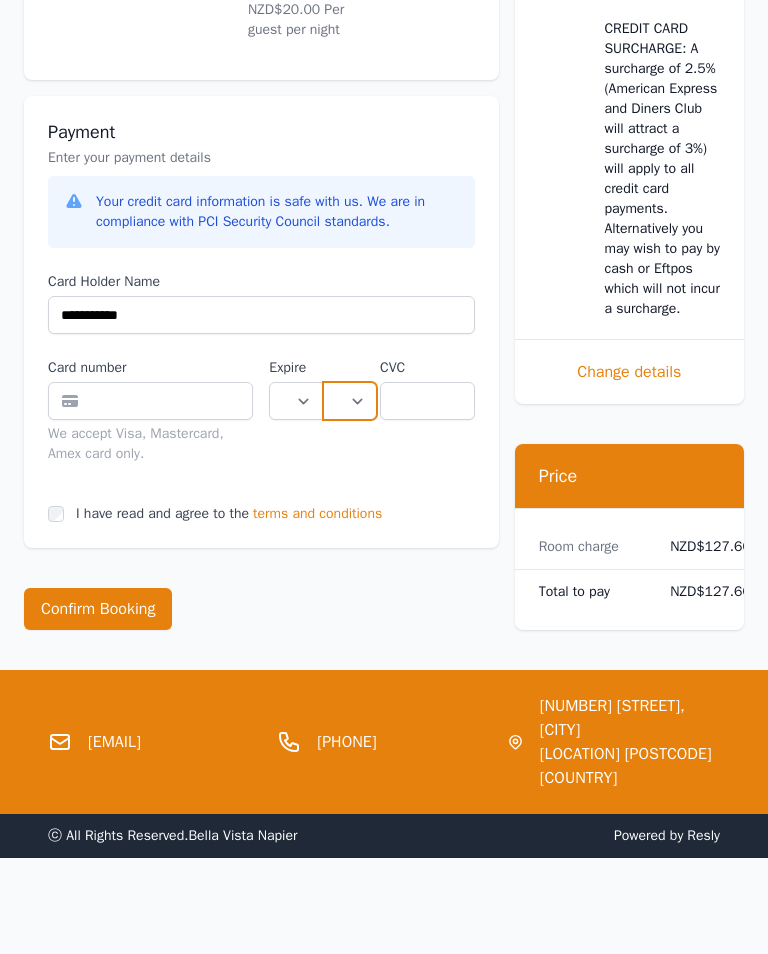 click on "**** **** **** **** **** **** **** **** ****" at bounding box center [350, 401] 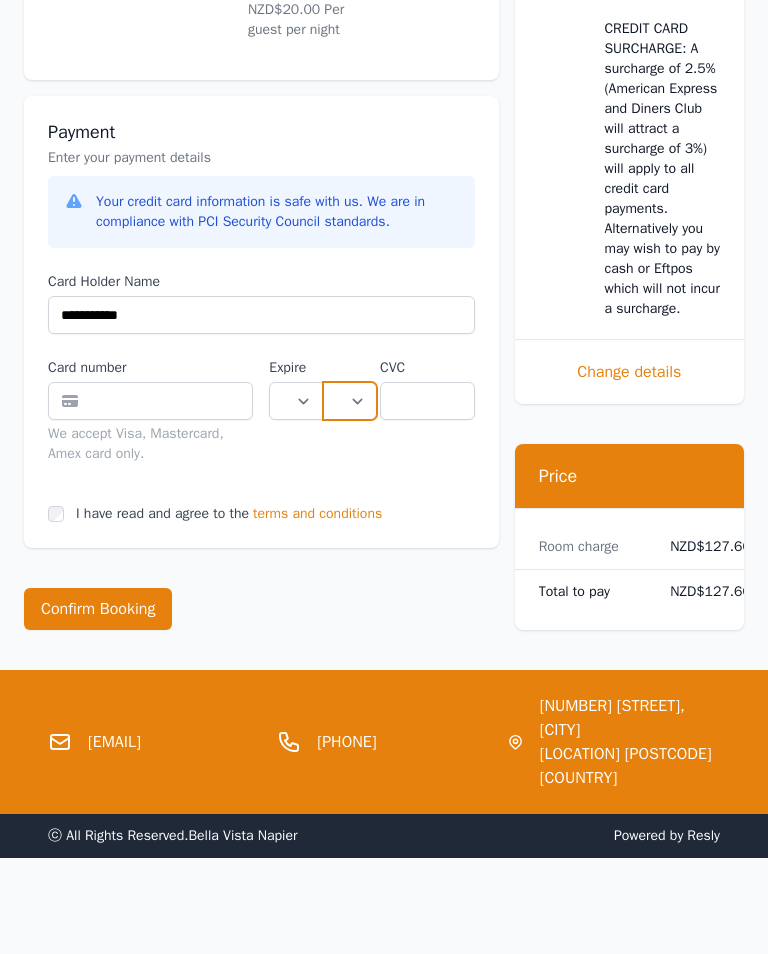select on "**" 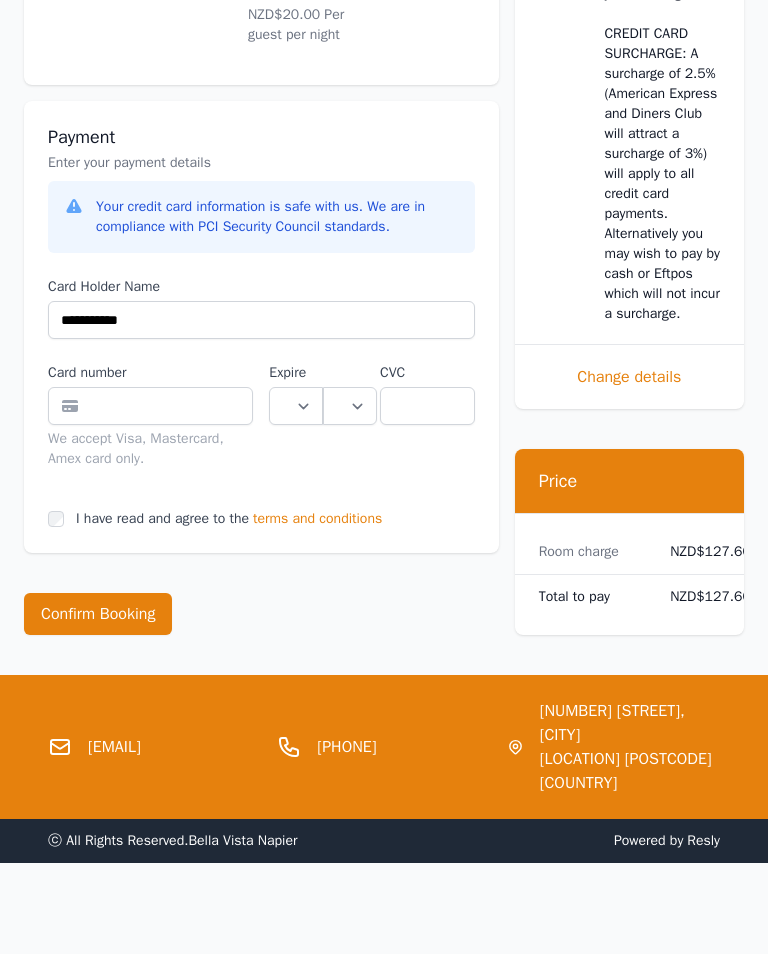 scroll, scrollTop: 1355, scrollLeft: 0, axis: vertical 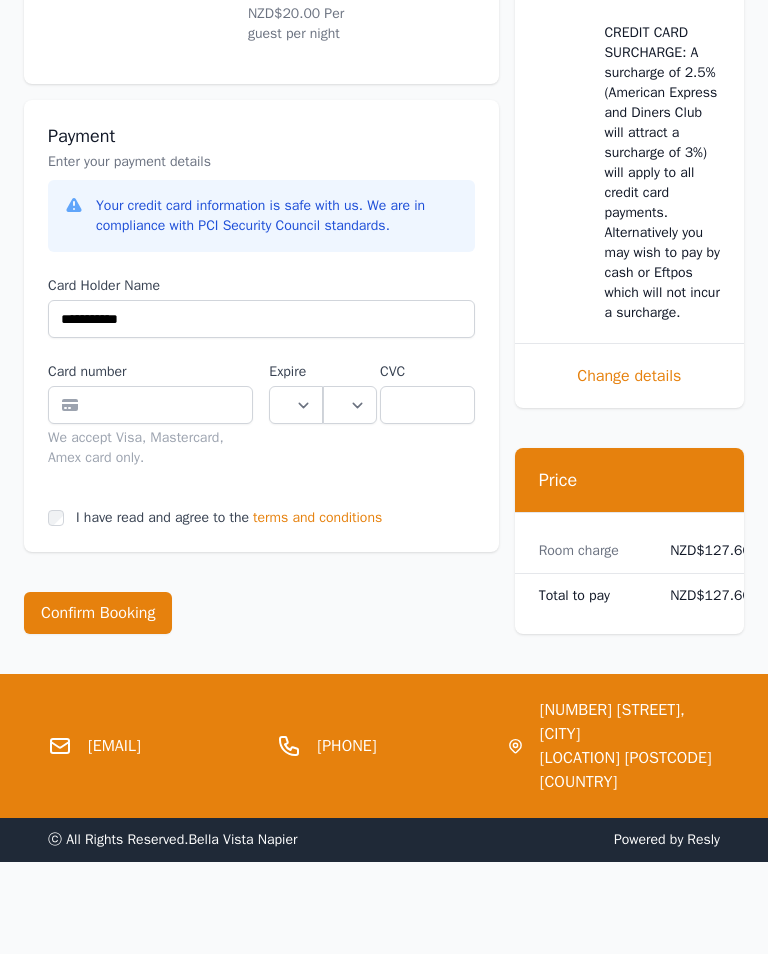 click on "terms and conditions" at bounding box center [317, 518] 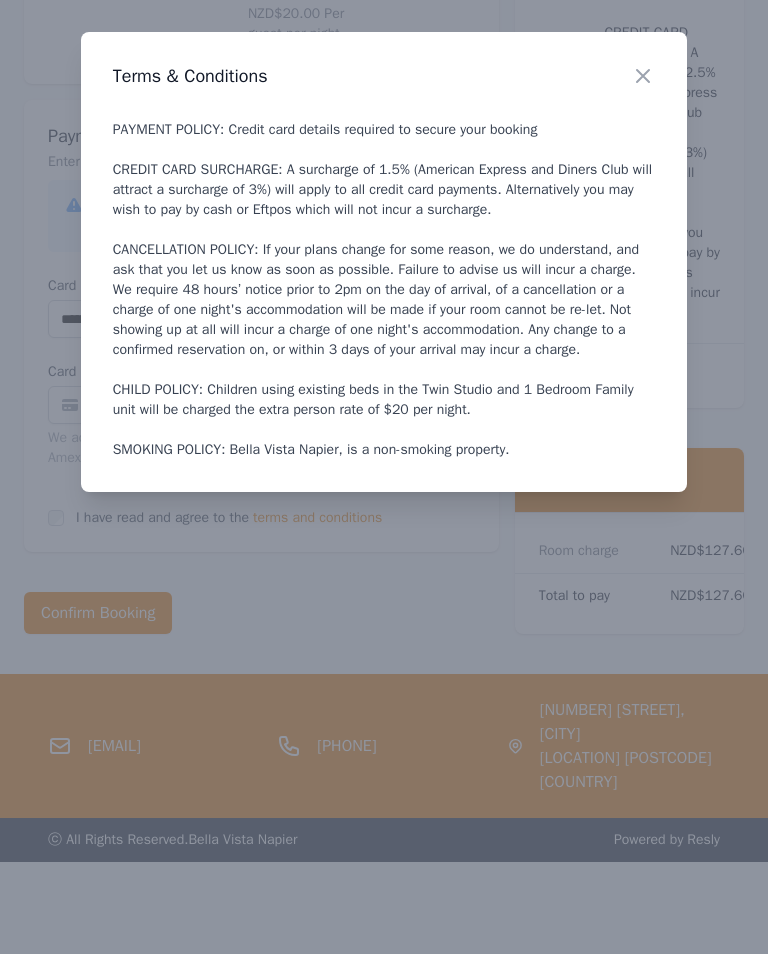 click at bounding box center [643, 76] 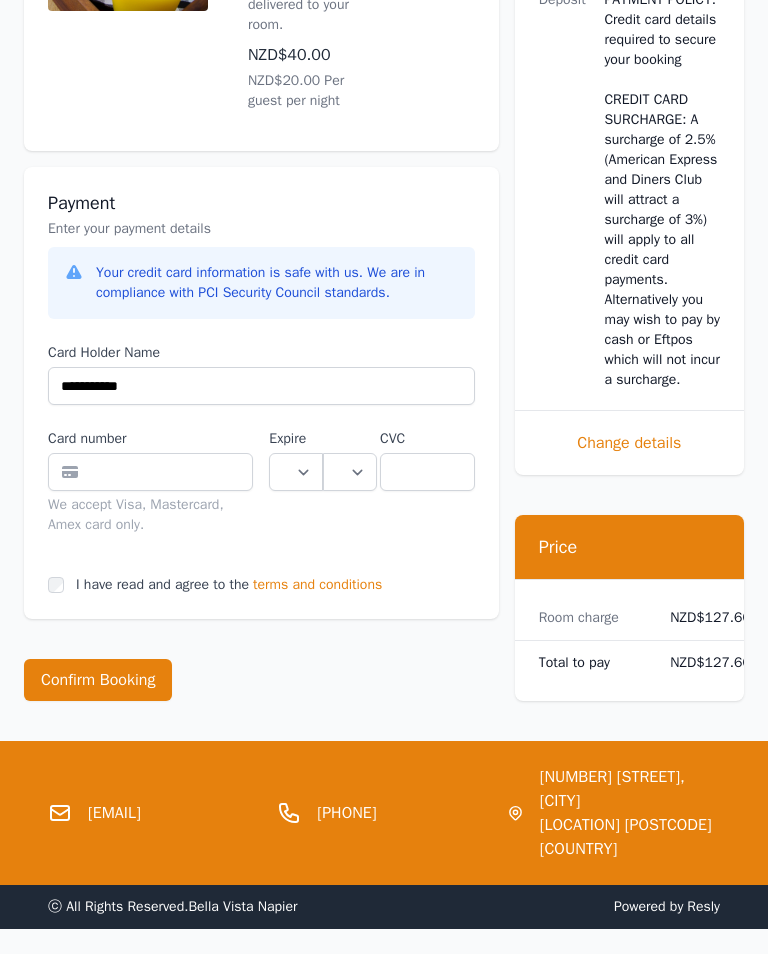 scroll, scrollTop: 1367, scrollLeft: 0, axis: vertical 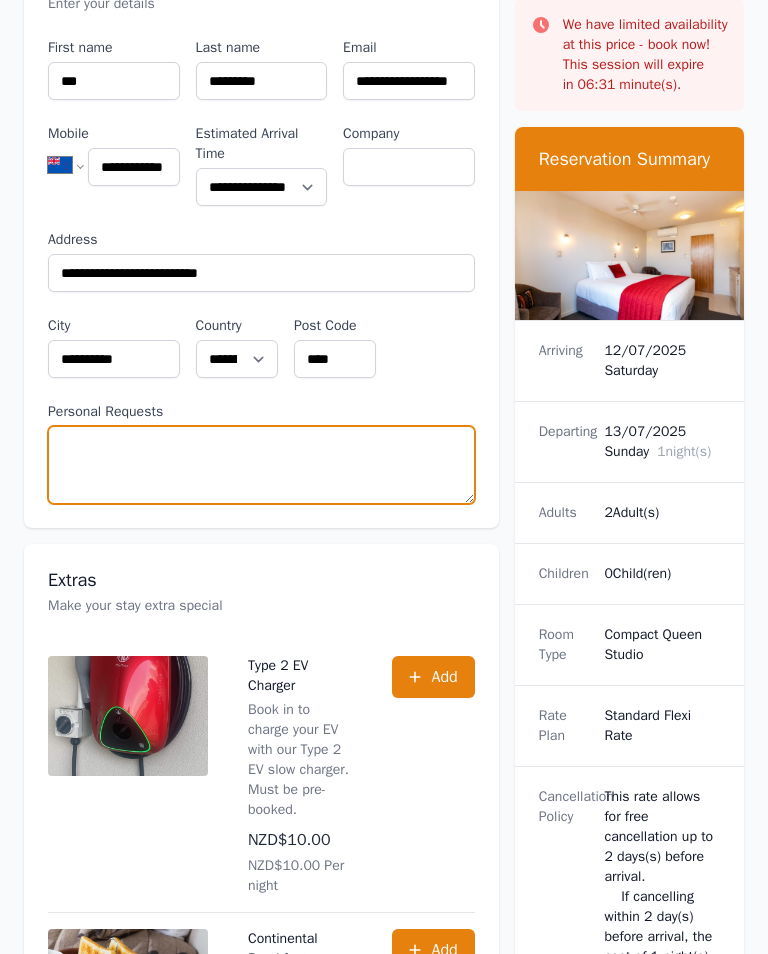 click on "Personal Requests" at bounding box center [261, 465] 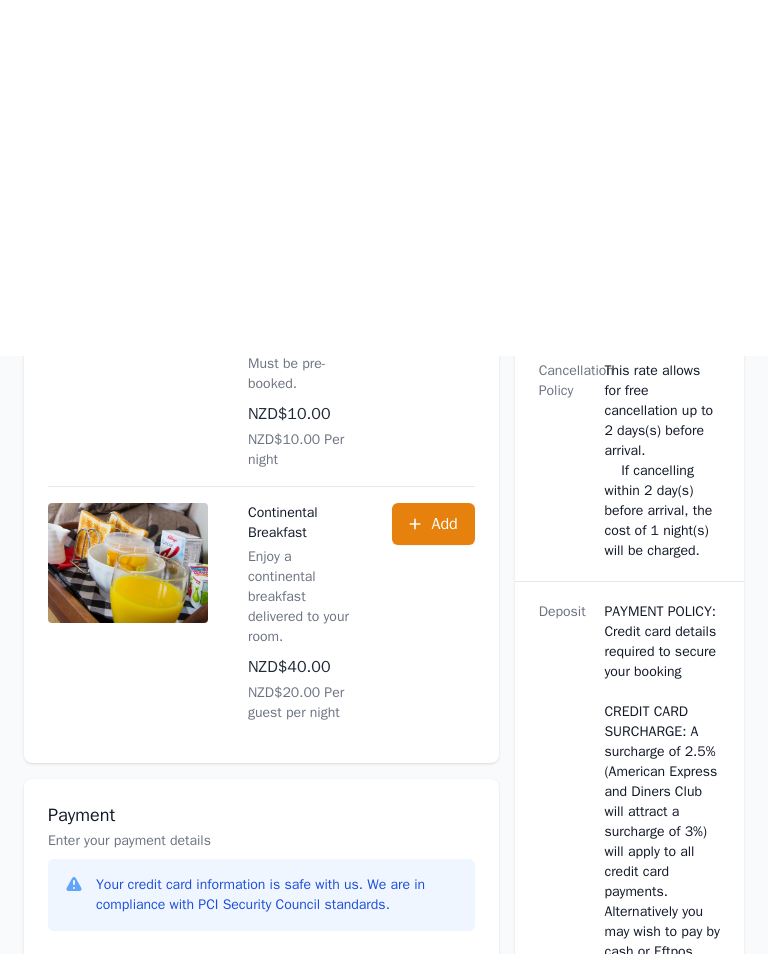 scroll, scrollTop: 1034, scrollLeft: 0, axis: vertical 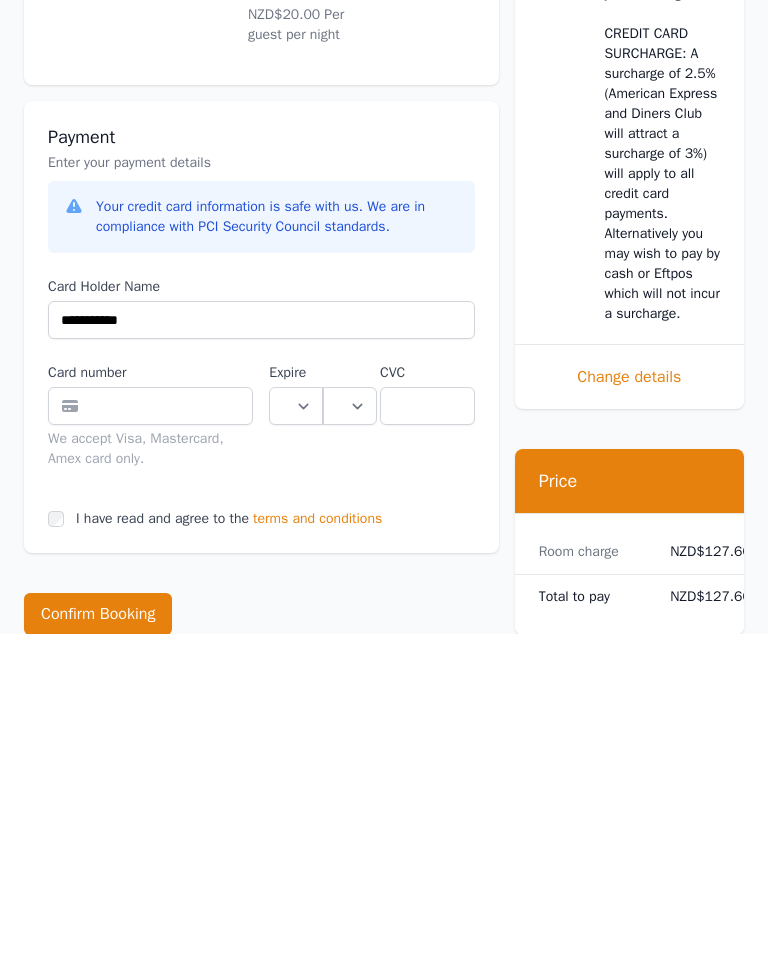 type on "**********" 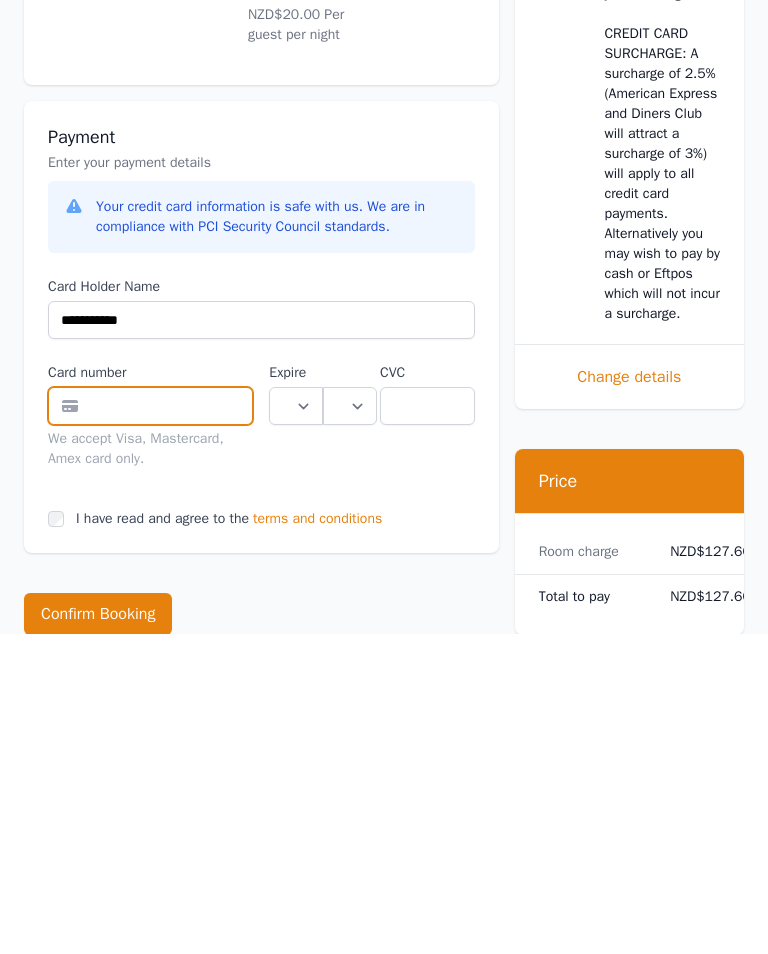click at bounding box center (150, 726) 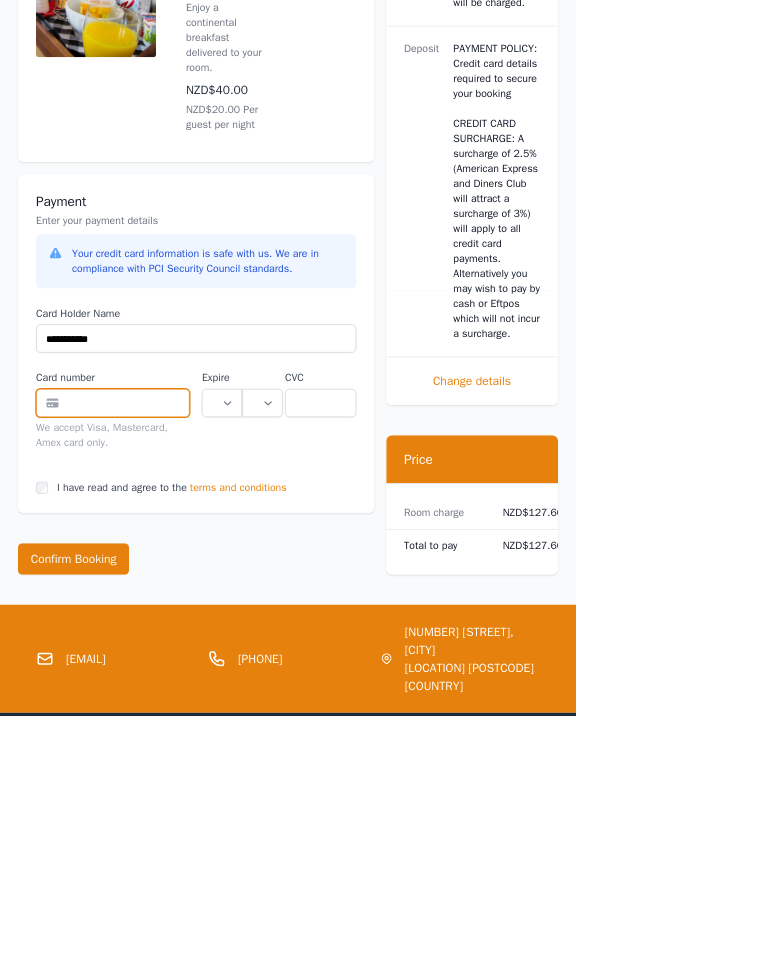 scroll, scrollTop: 1037, scrollLeft: 0, axis: vertical 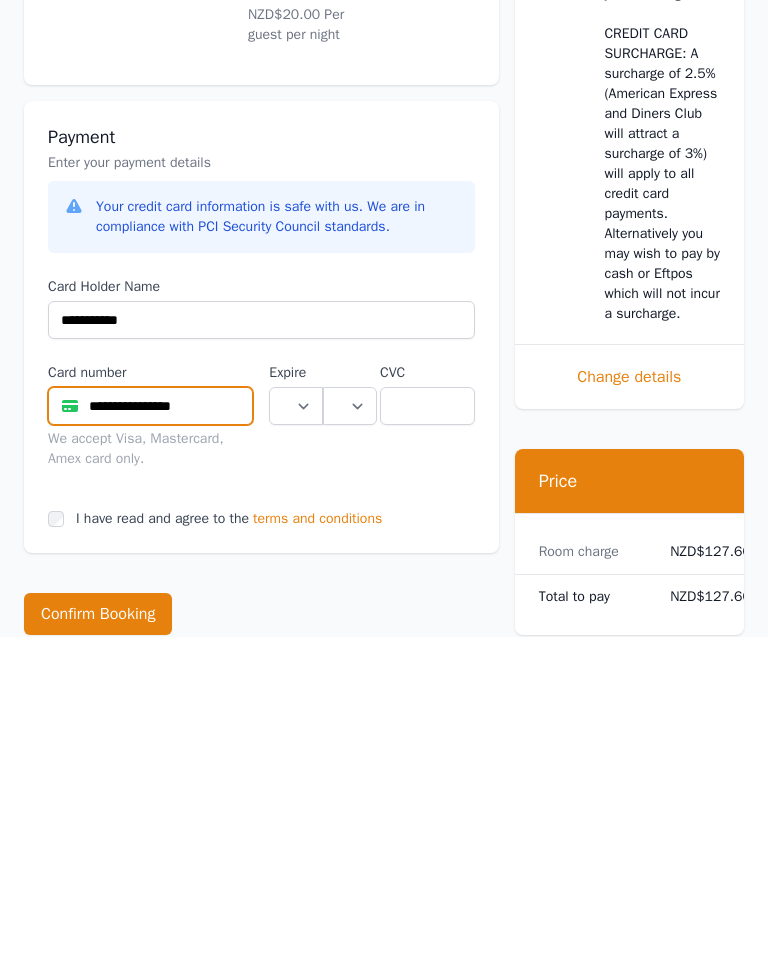 type on "**********" 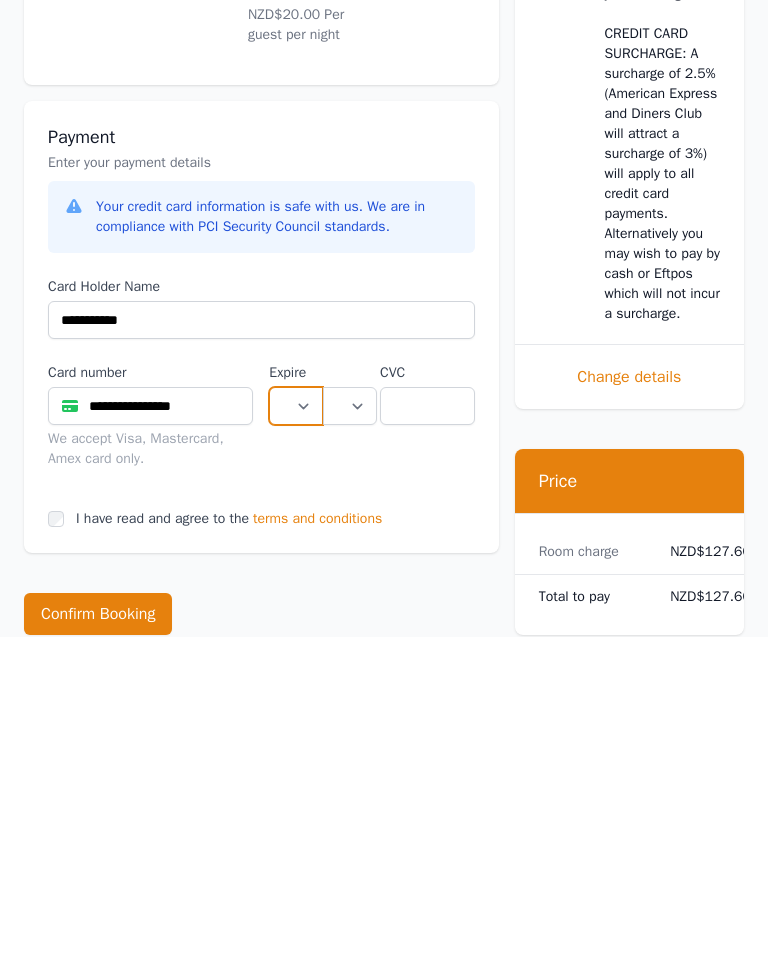 click on "** ** ** ** ** ** ** ** ** ** ** **" at bounding box center [296, 723] 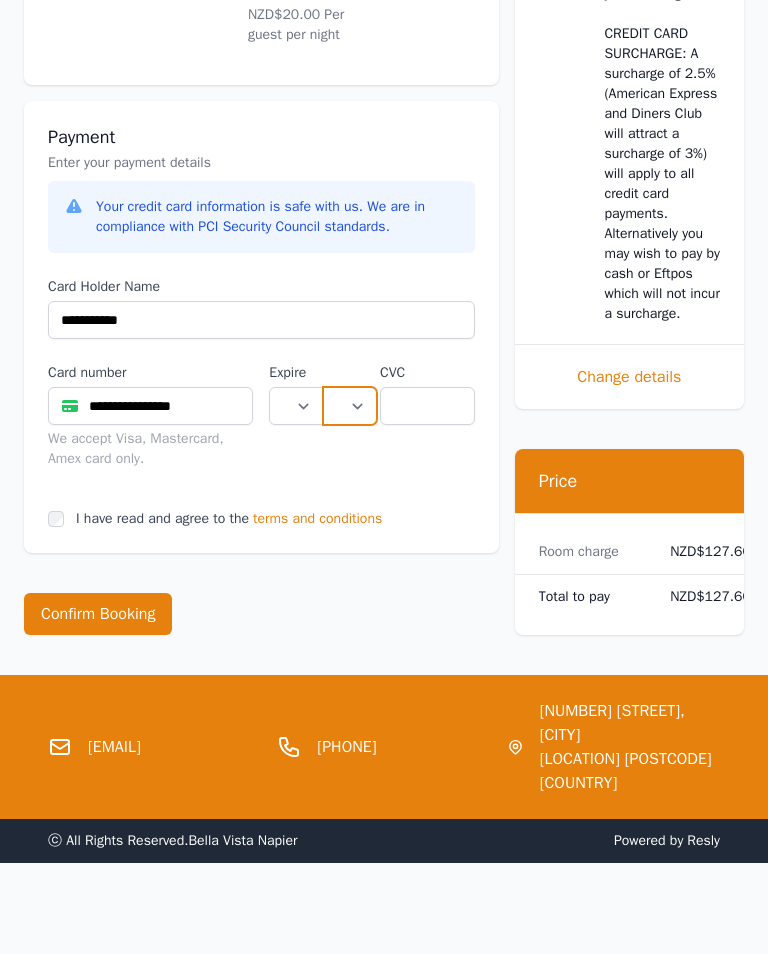 click on "**** **** **** **** **** **** **** **** ****" at bounding box center (350, 406) 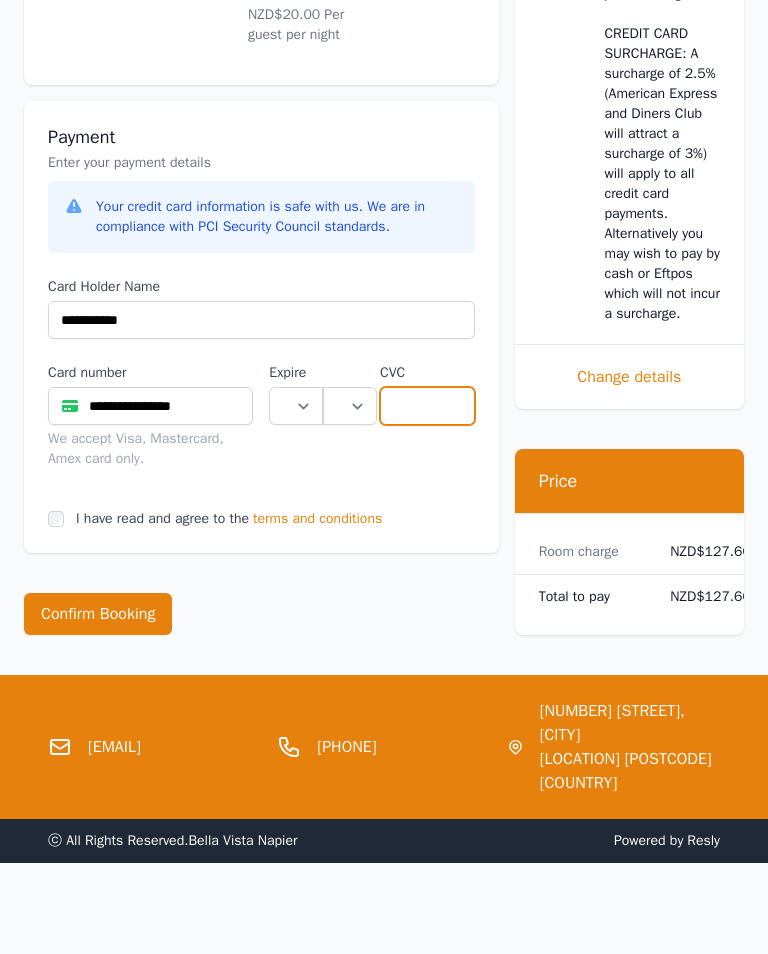 click at bounding box center [427, 406] 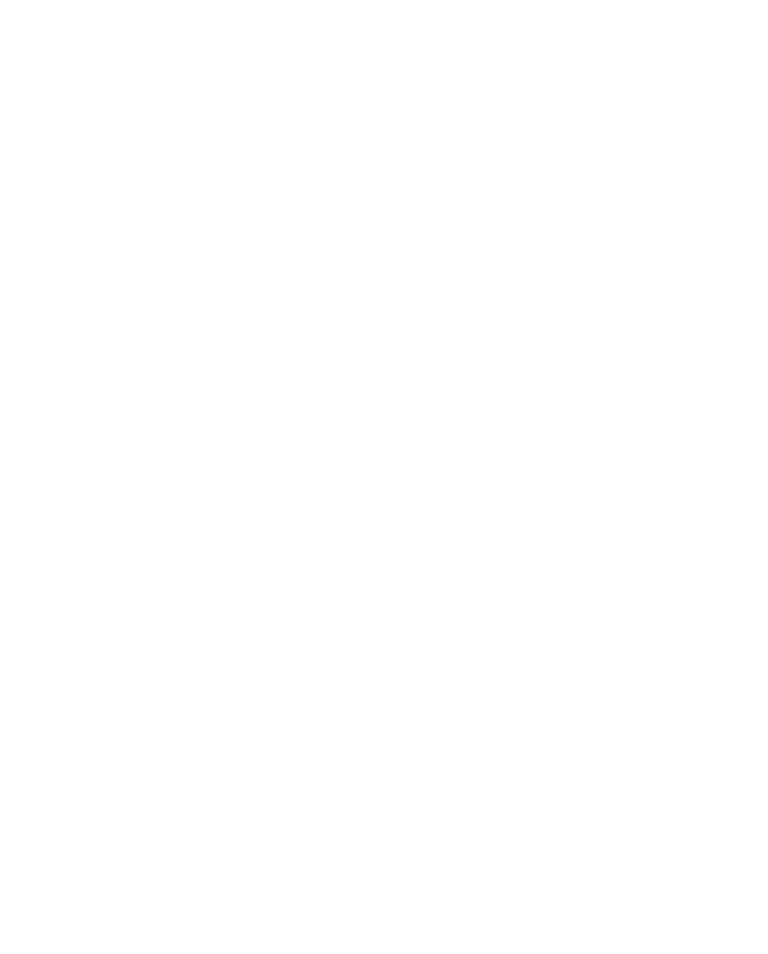scroll, scrollTop: 1198, scrollLeft: 0, axis: vertical 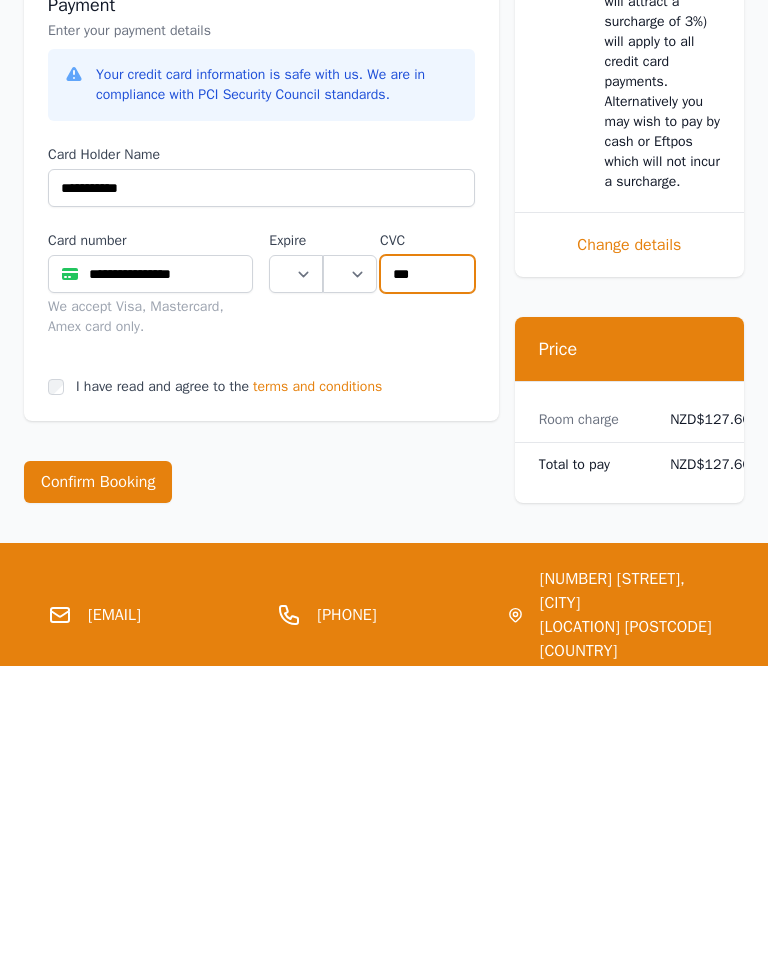 type on "***" 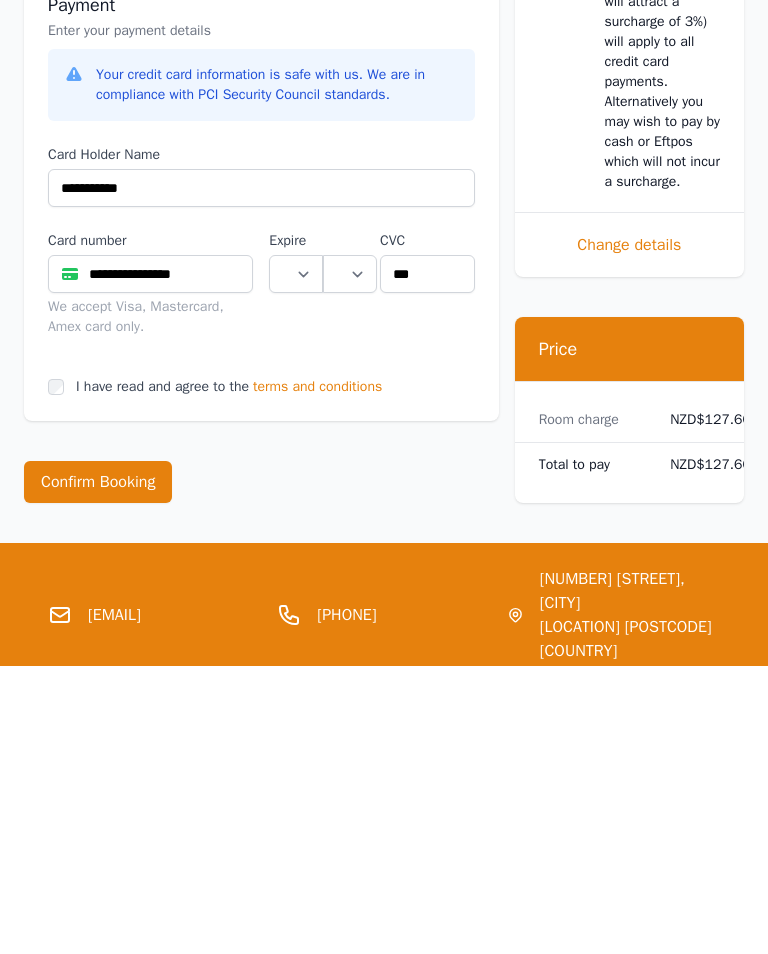 click on "Confirm Booking" at bounding box center (98, 770) 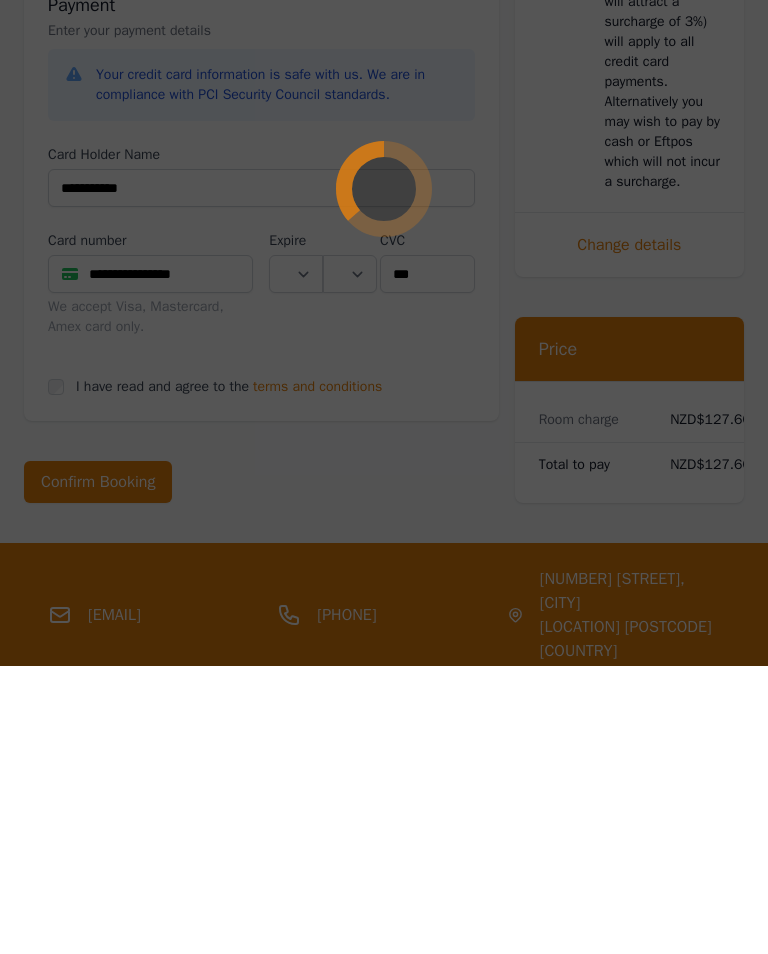 scroll, scrollTop: 1367, scrollLeft: 0, axis: vertical 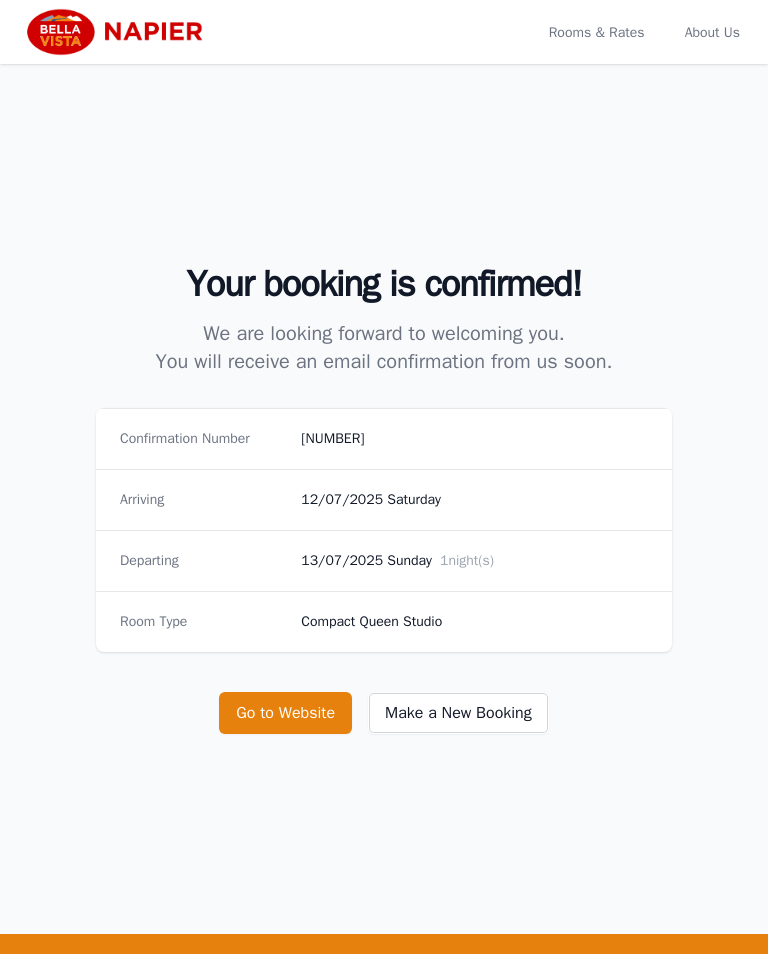 click on "Go to Website" at bounding box center (285, 713) 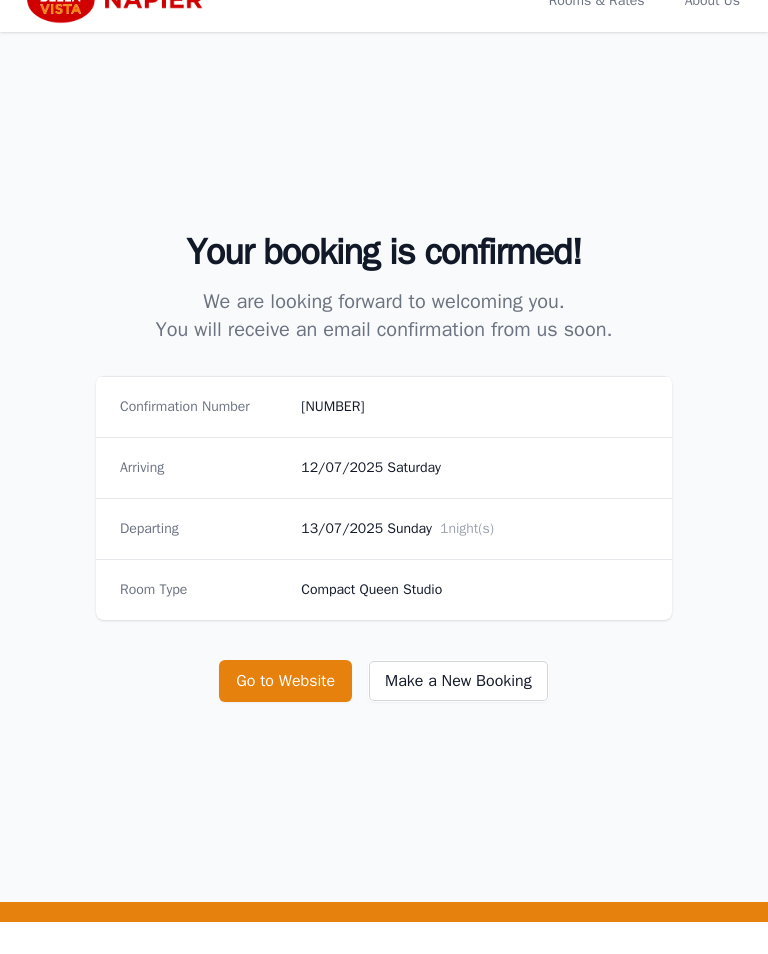 scroll, scrollTop: 32, scrollLeft: 0, axis: vertical 